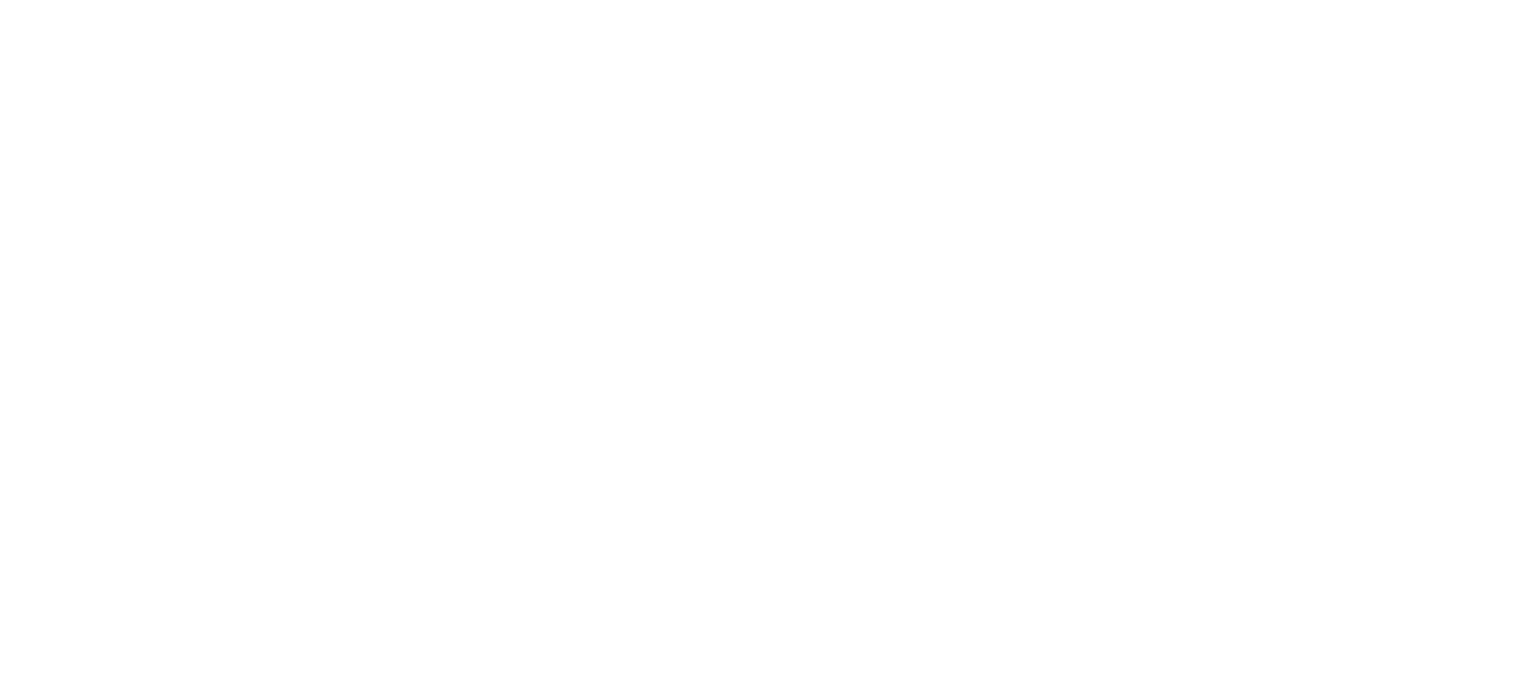 scroll, scrollTop: 0, scrollLeft: 0, axis: both 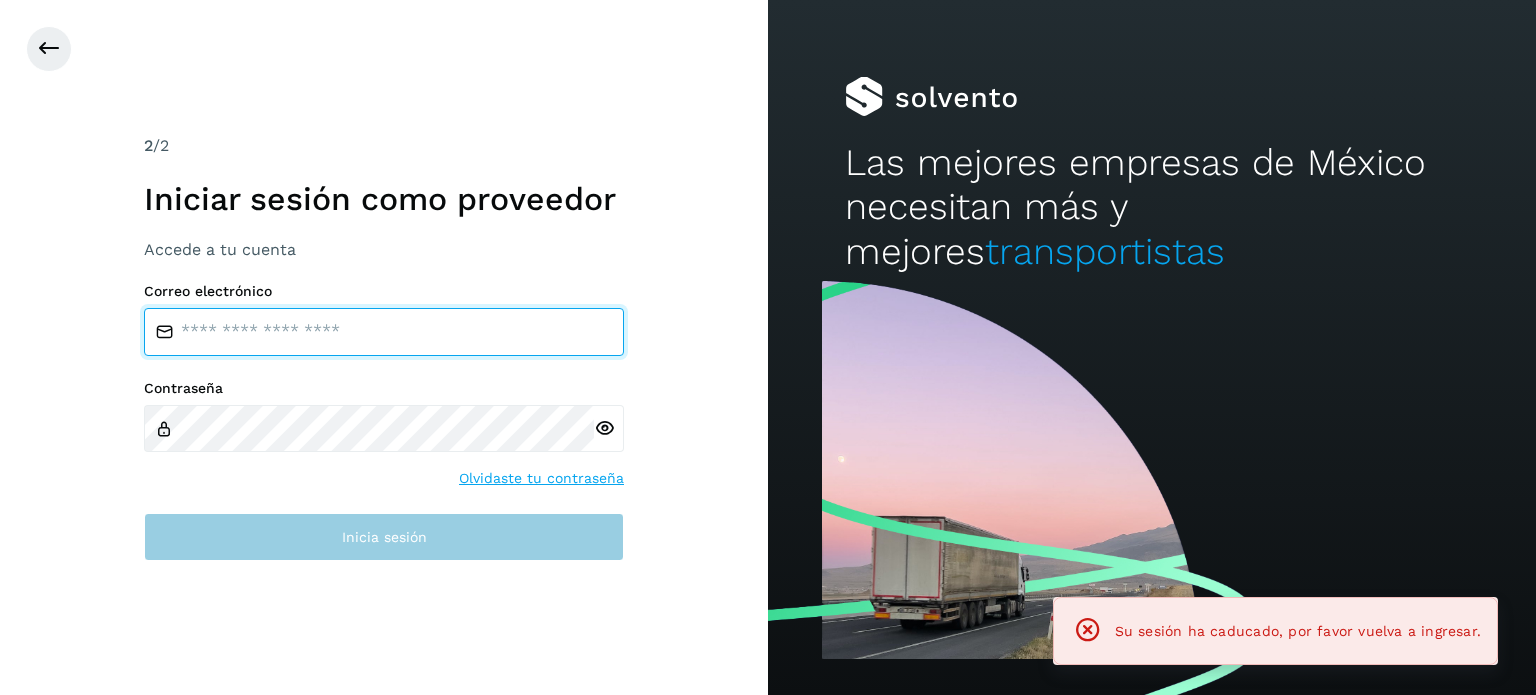 type on "**********" 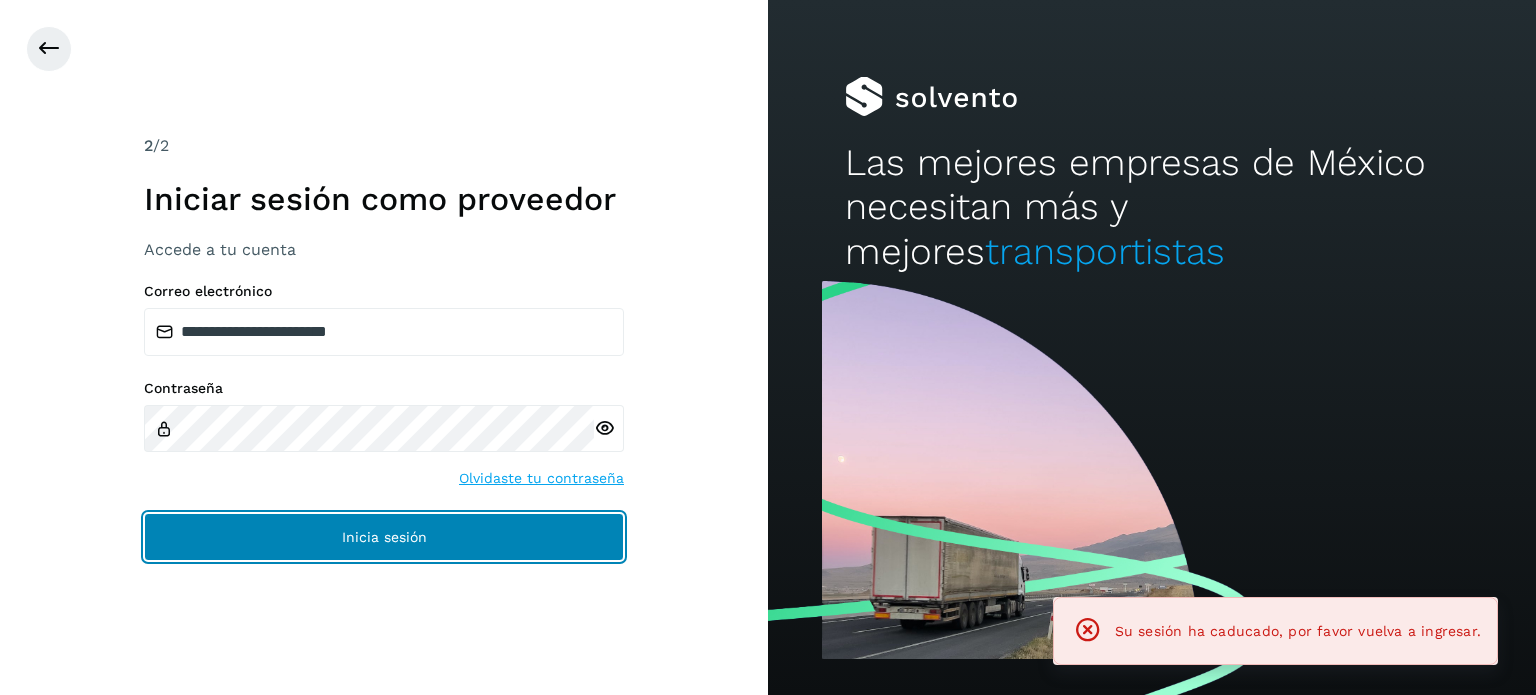 click on "Inicia sesión" at bounding box center [384, 537] 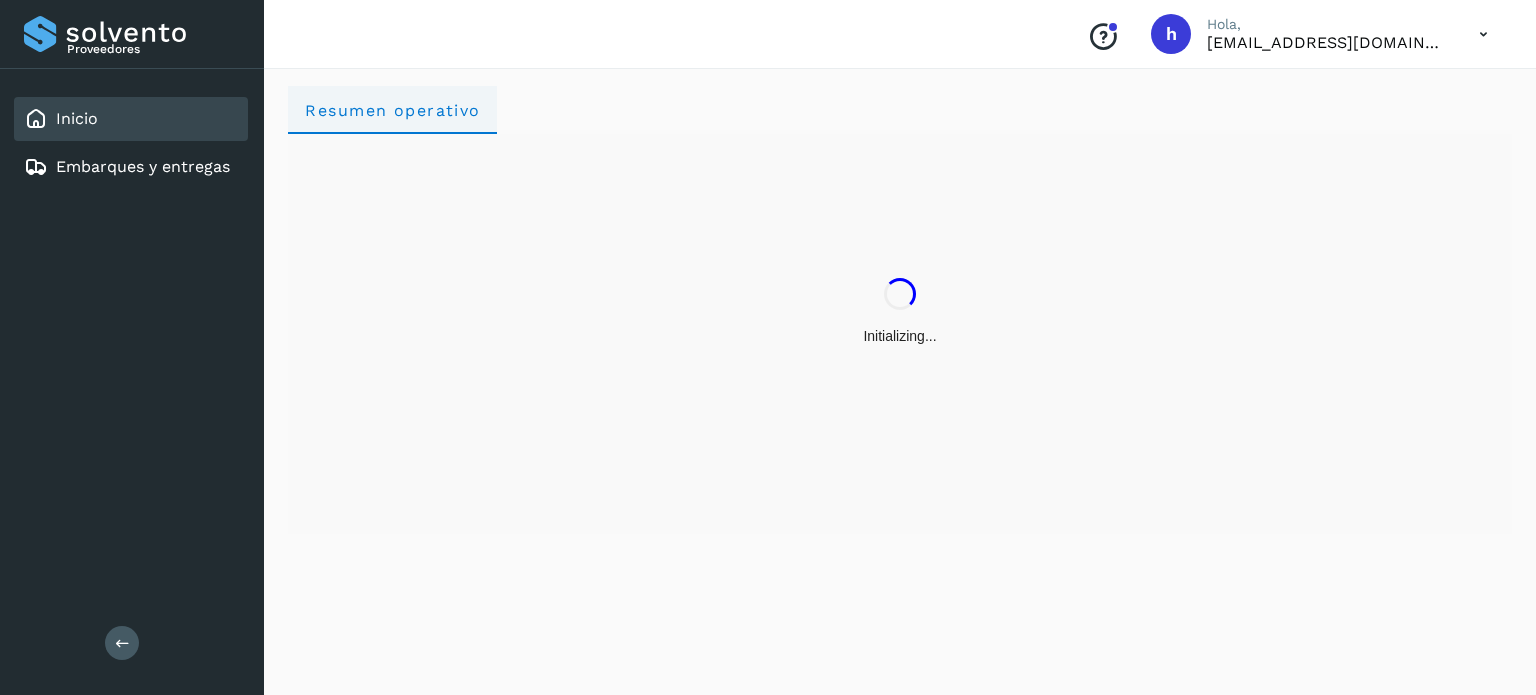 click on "Resumen operativo" 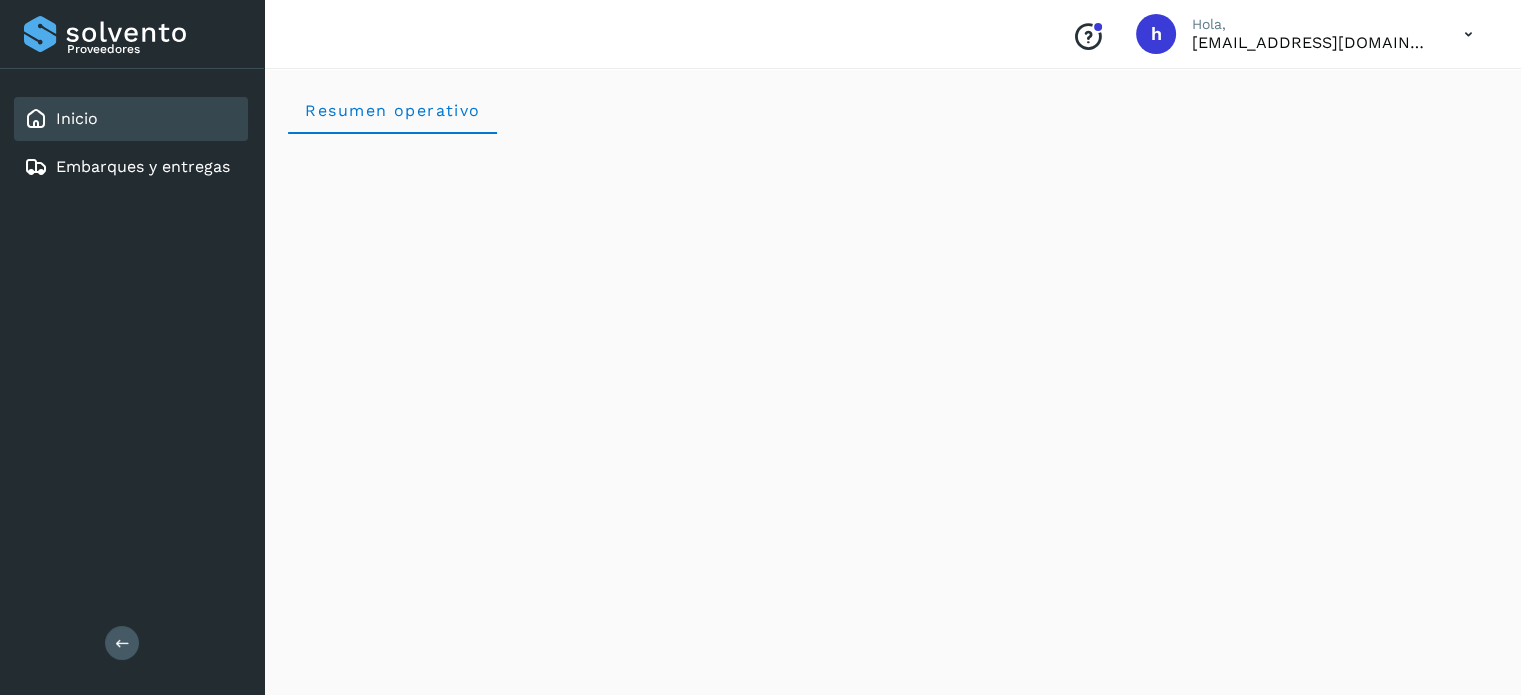 click on "Resumen operativo" at bounding box center [892, 110] 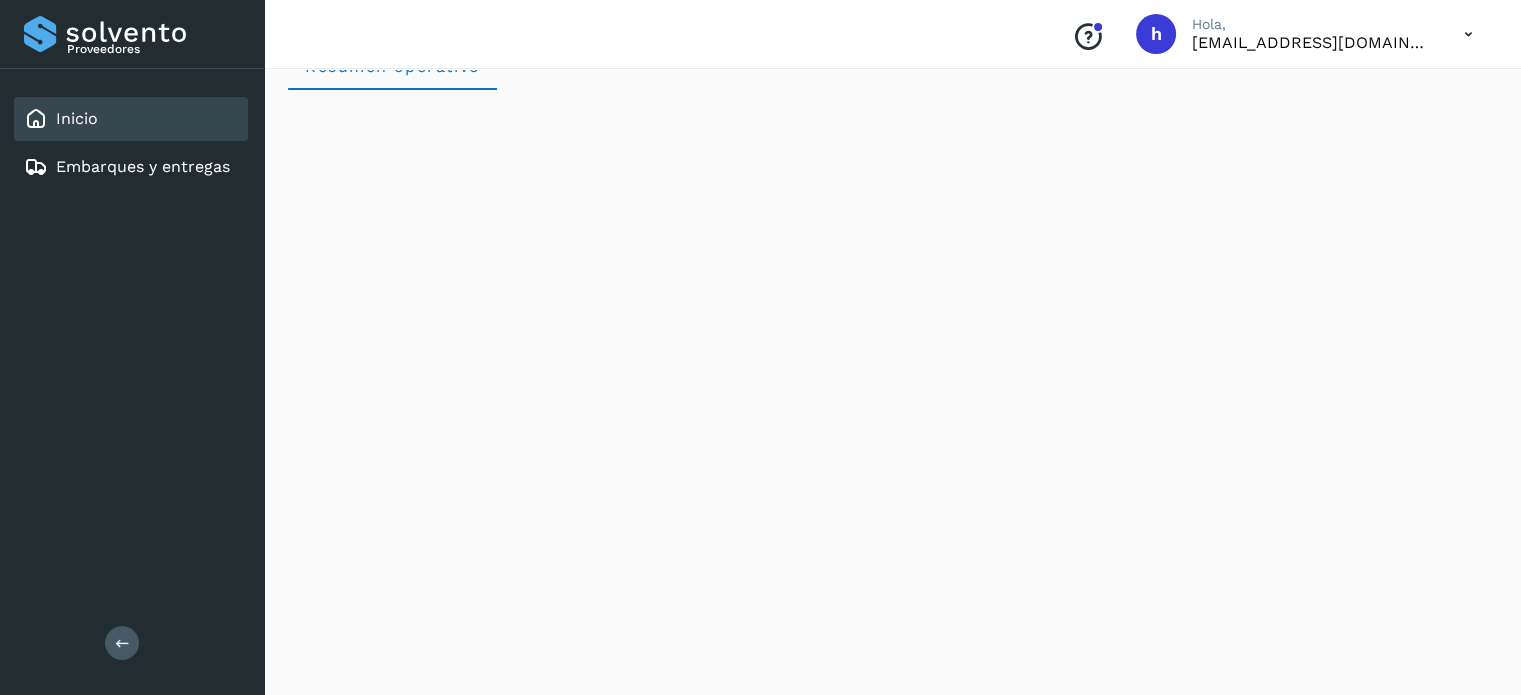 scroll, scrollTop: 0, scrollLeft: 0, axis: both 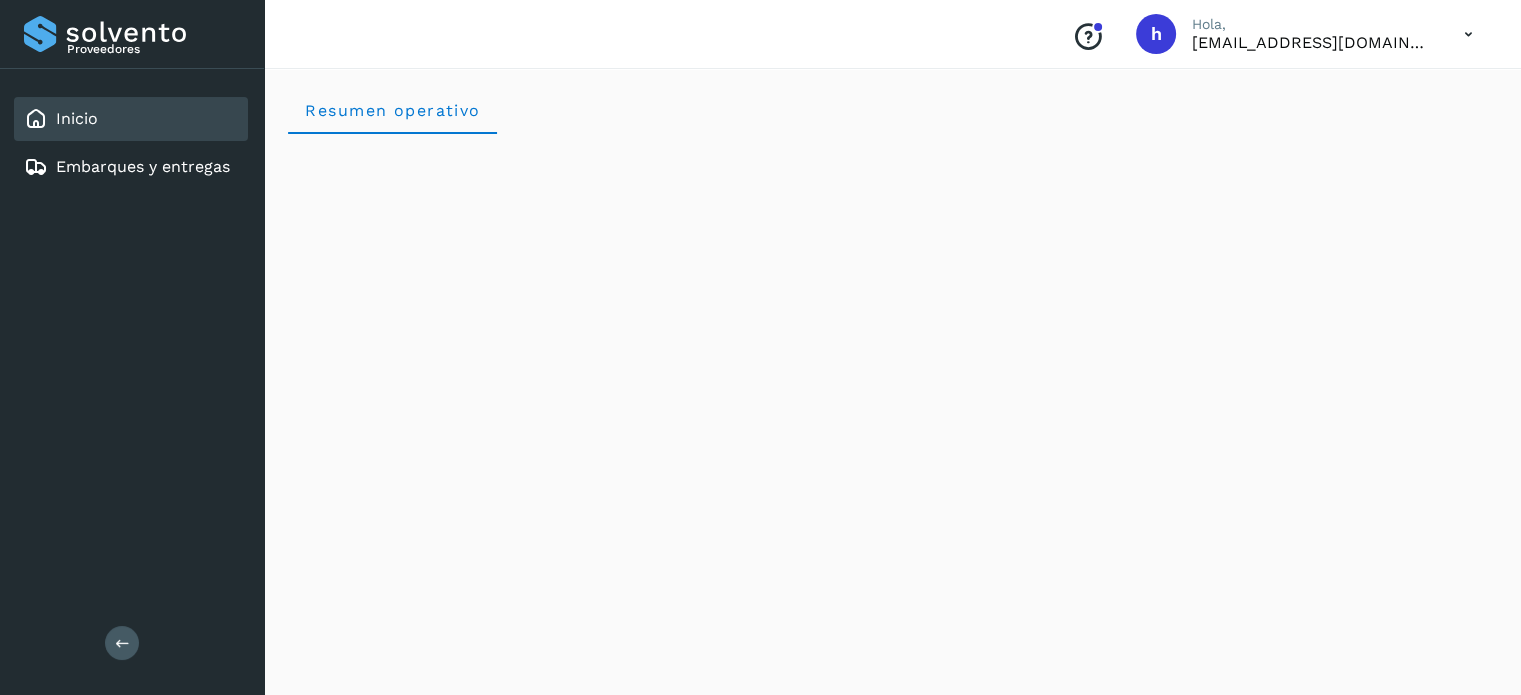 click on "Resumen operativo" at bounding box center (892, 110) 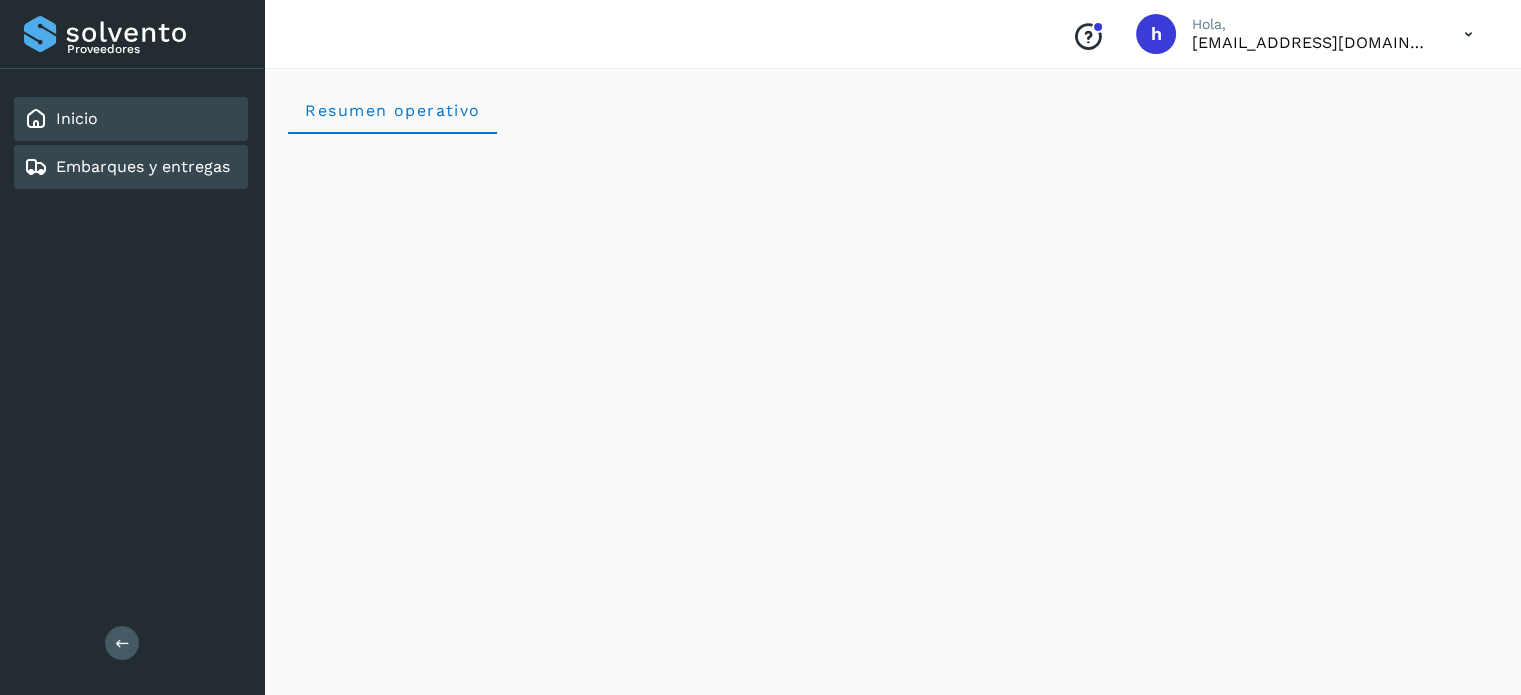 click on "Embarques y entregas" at bounding box center [143, 166] 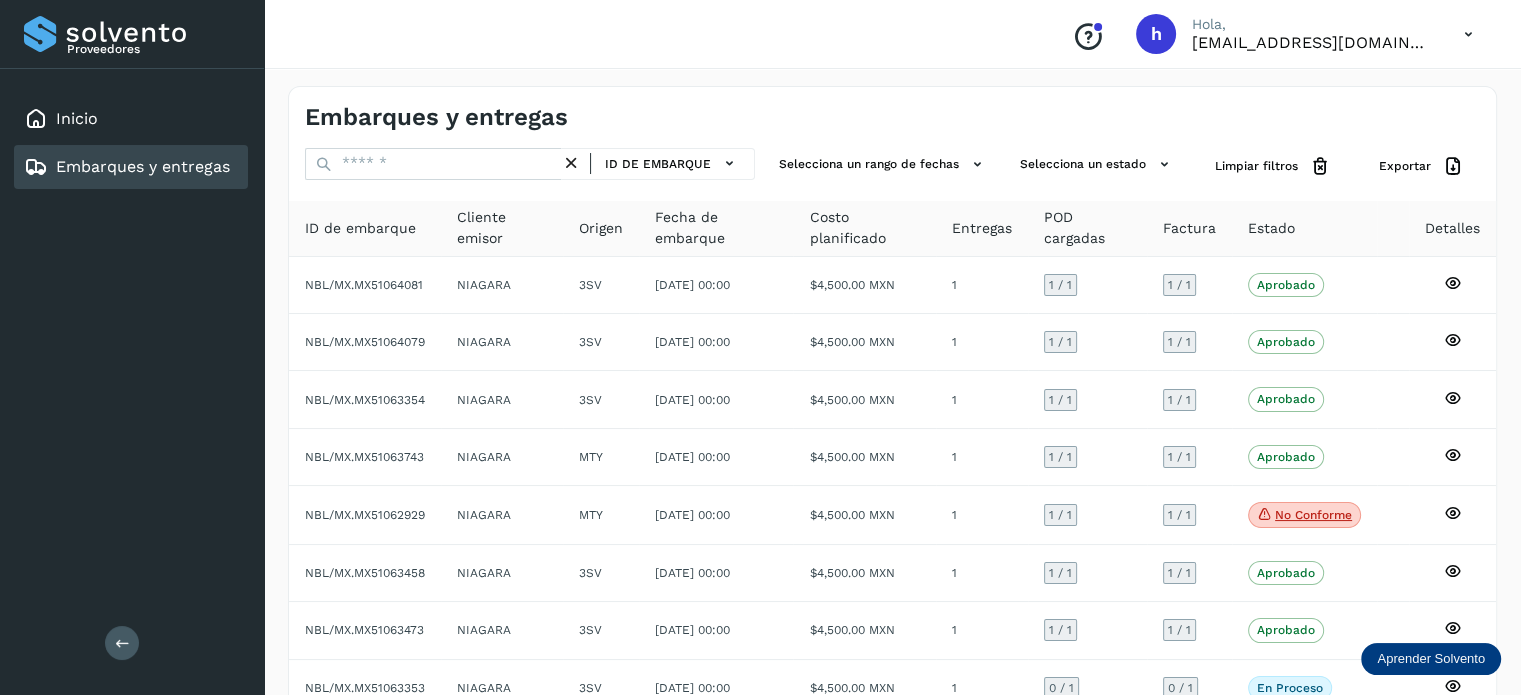 click on "Conoce nuestros beneficios
[PERSON_NAME], [EMAIL_ADDRESS][DOMAIN_NAME]" at bounding box center (892, 34) 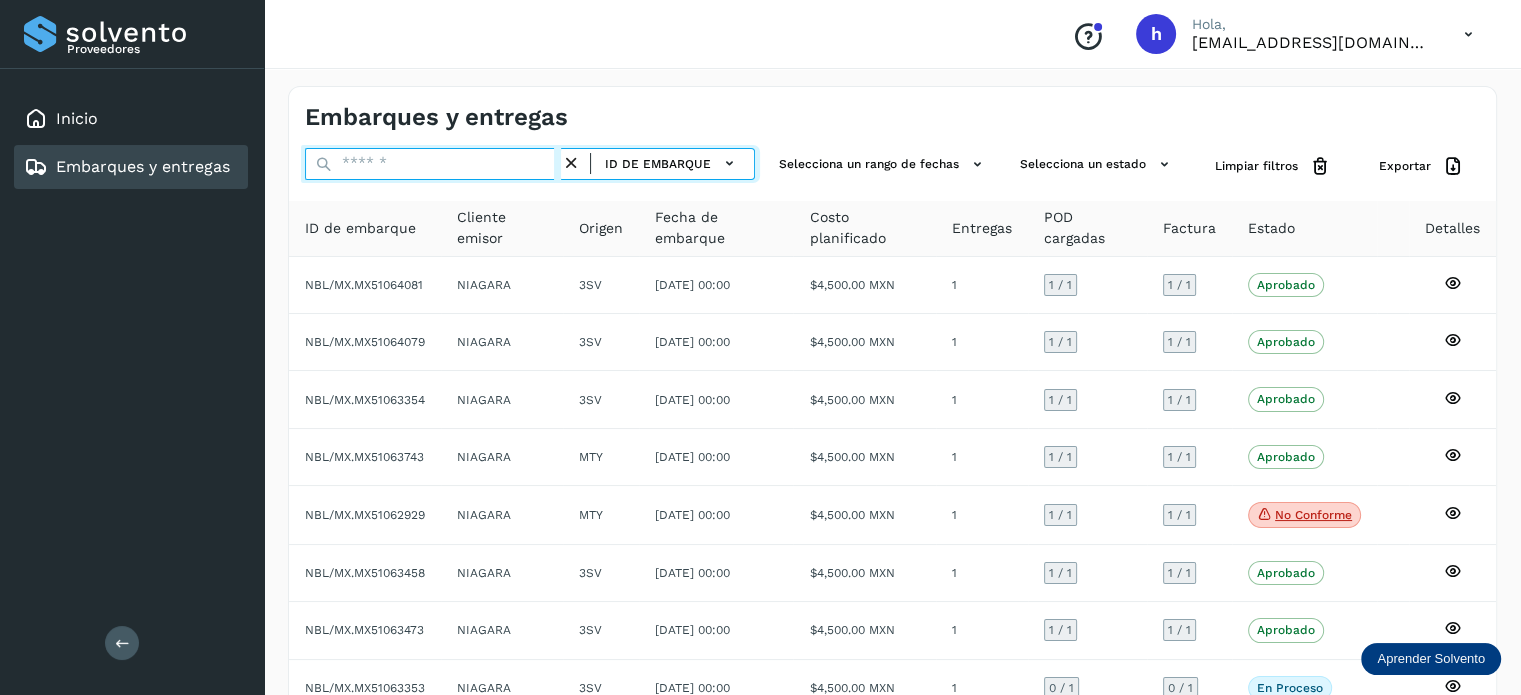 click at bounding box center (433, 164) 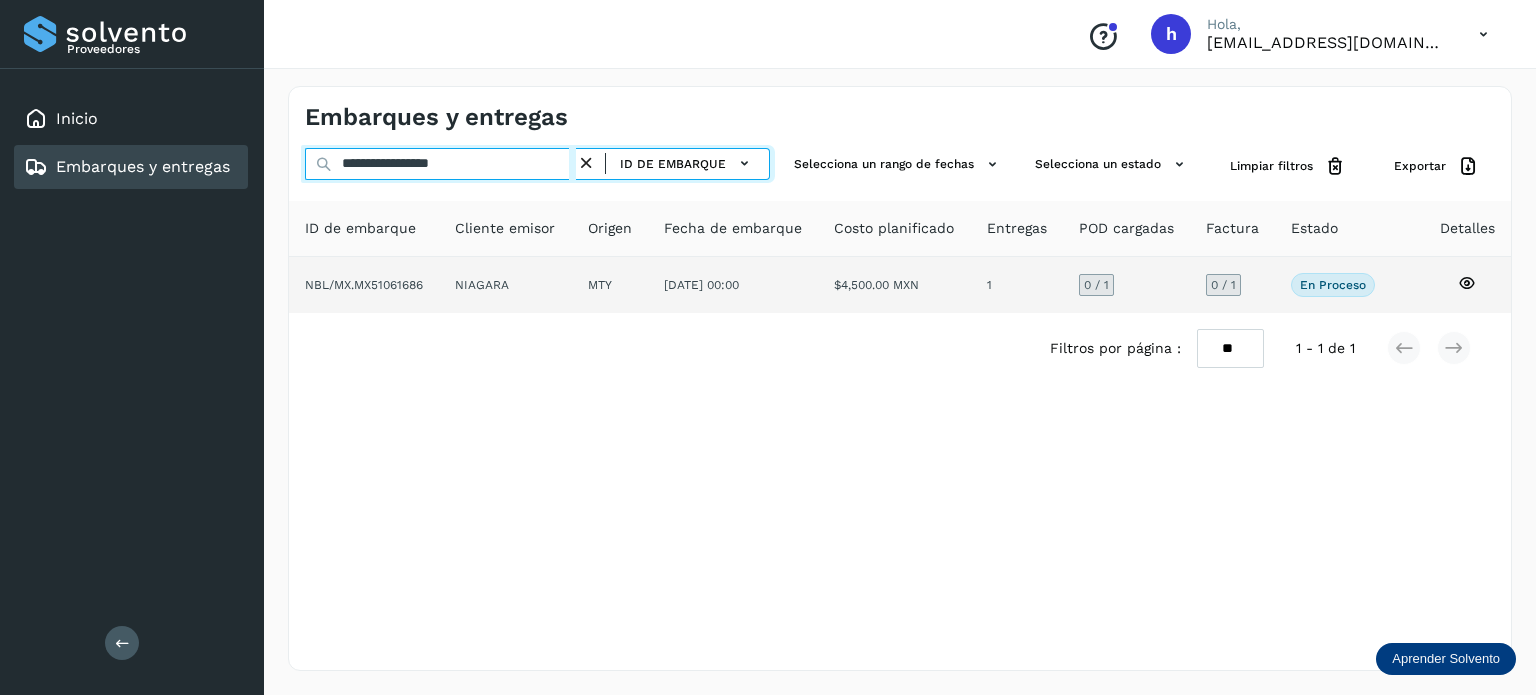 type on "**********" 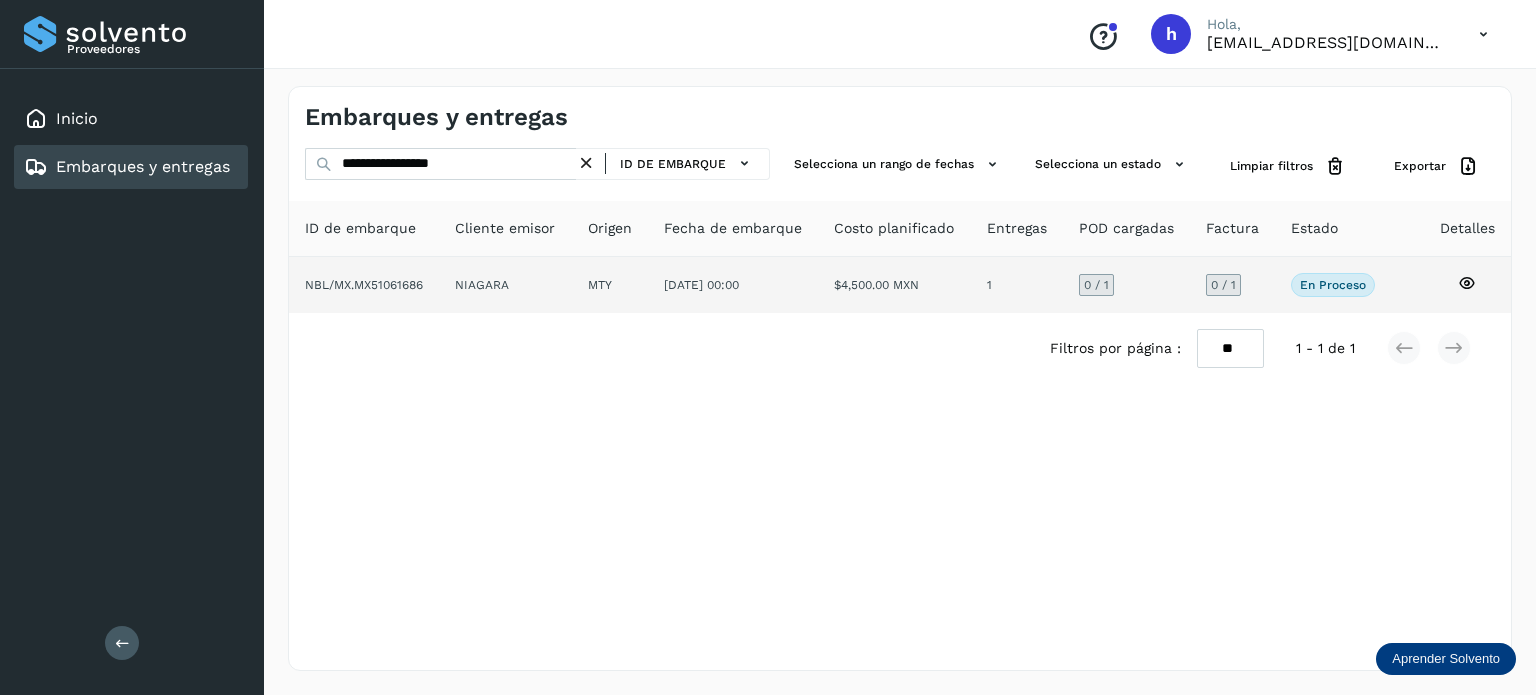 click on "NBL/MX.MX51061686" 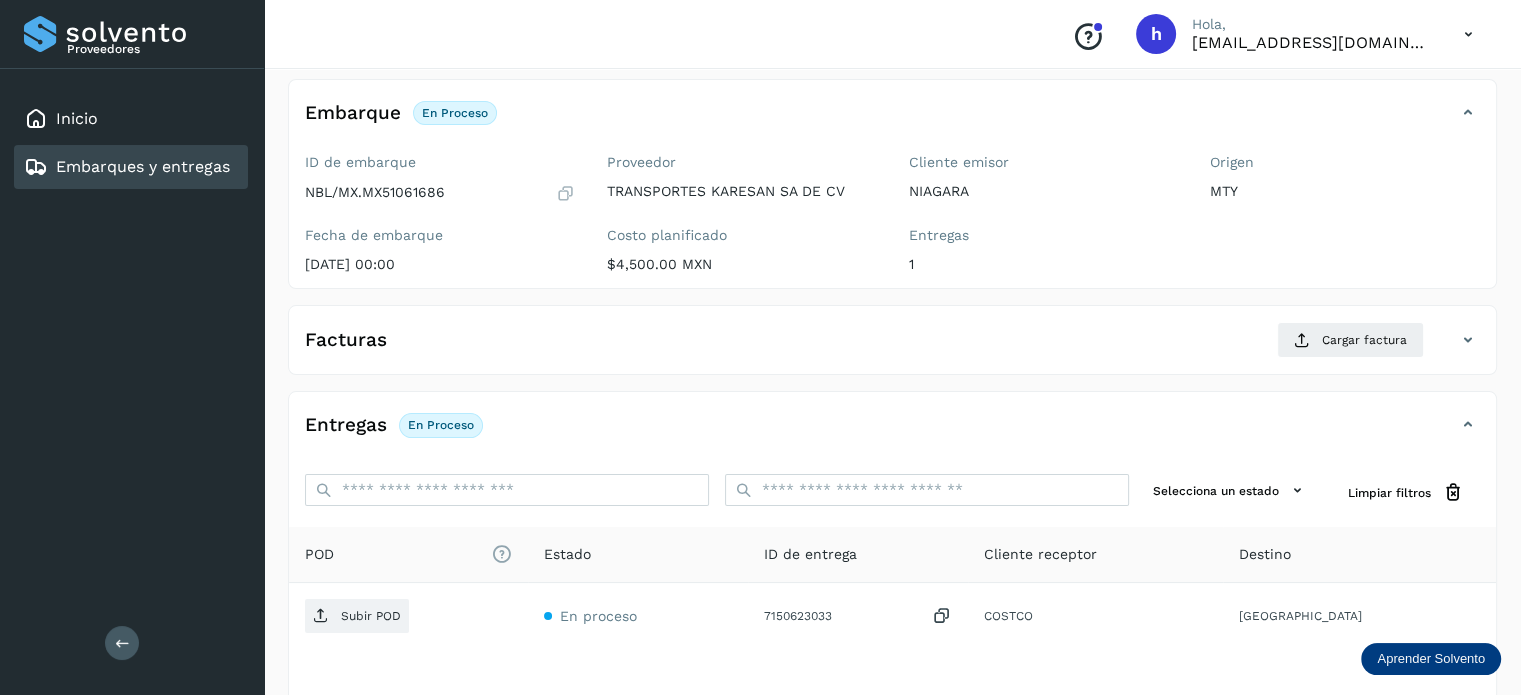 scroll, scrollTop: 106, scrollLeft: 0, axis: vertical 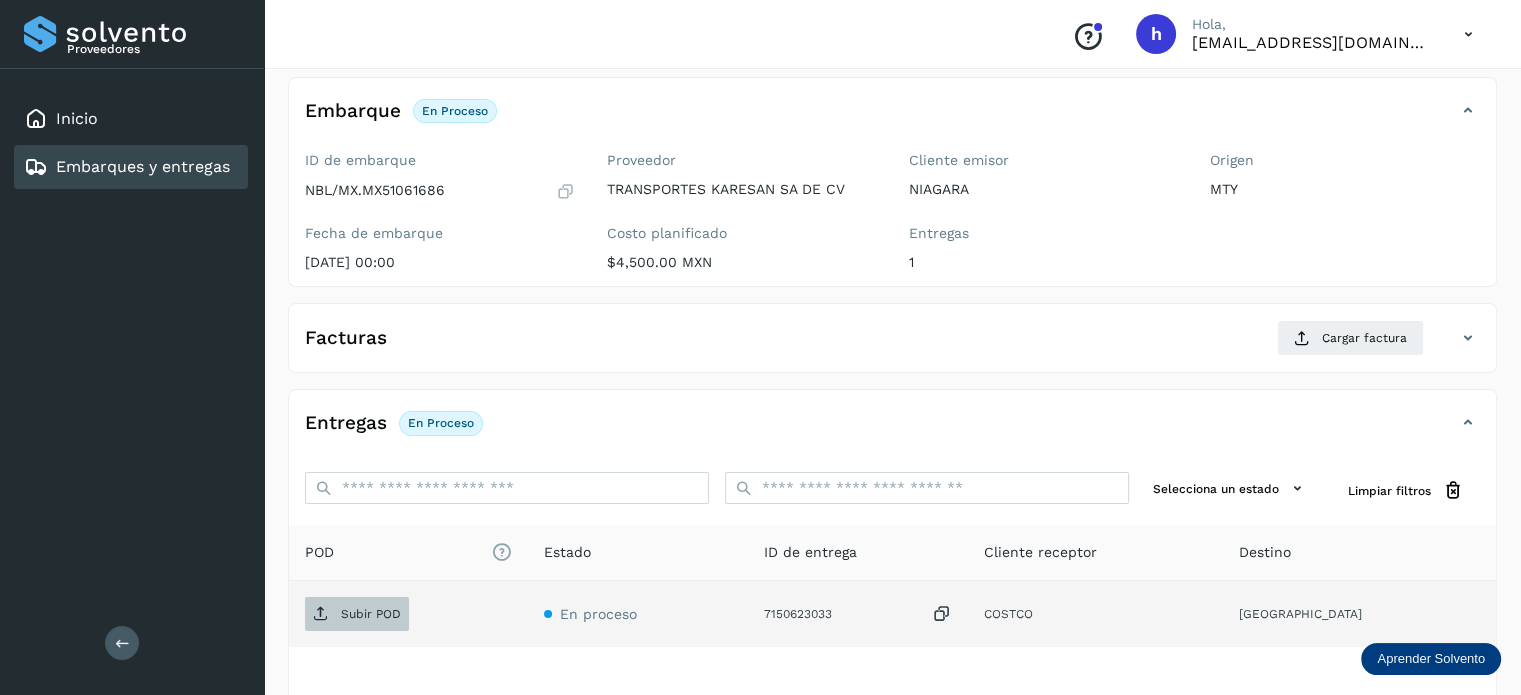 click on "Subir POD" at bounding box center [371, 614] 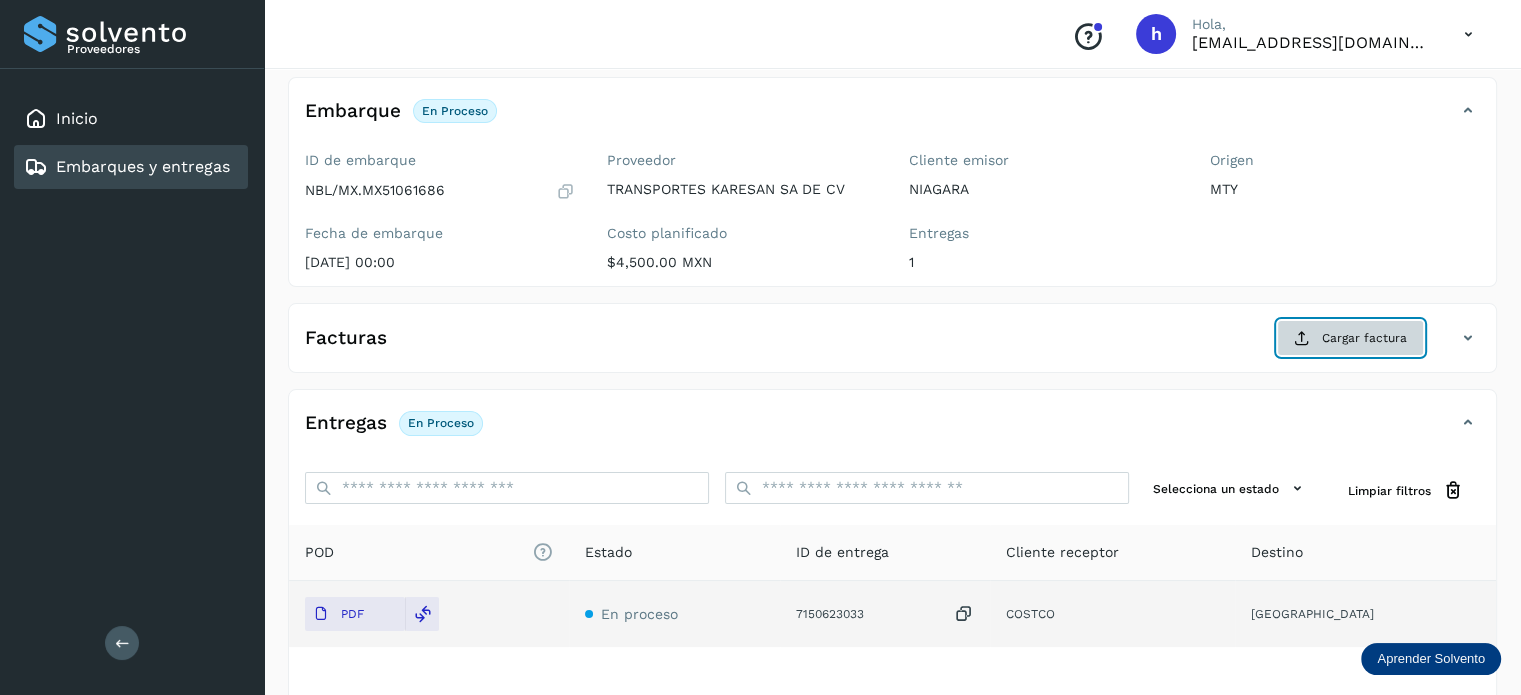 click on "Cargar factura" 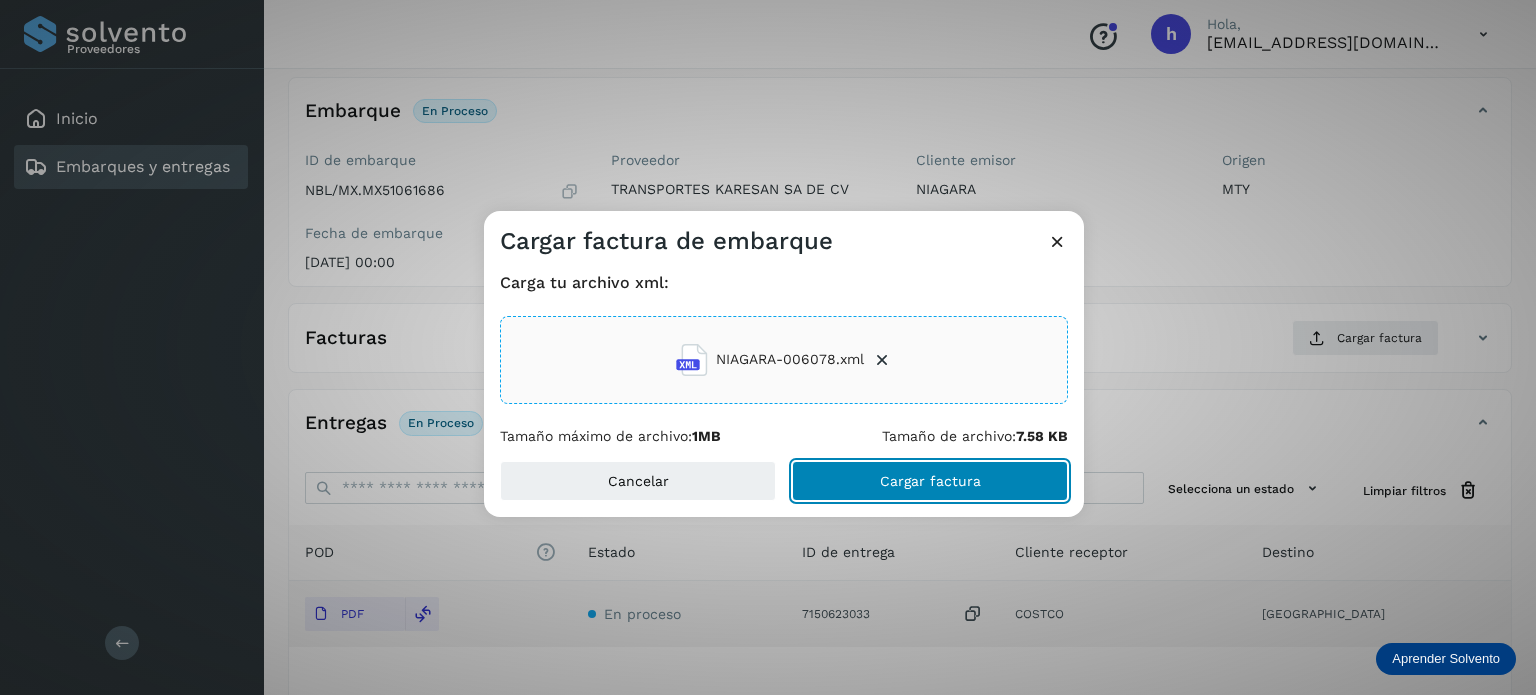 click on "Cargar factura" 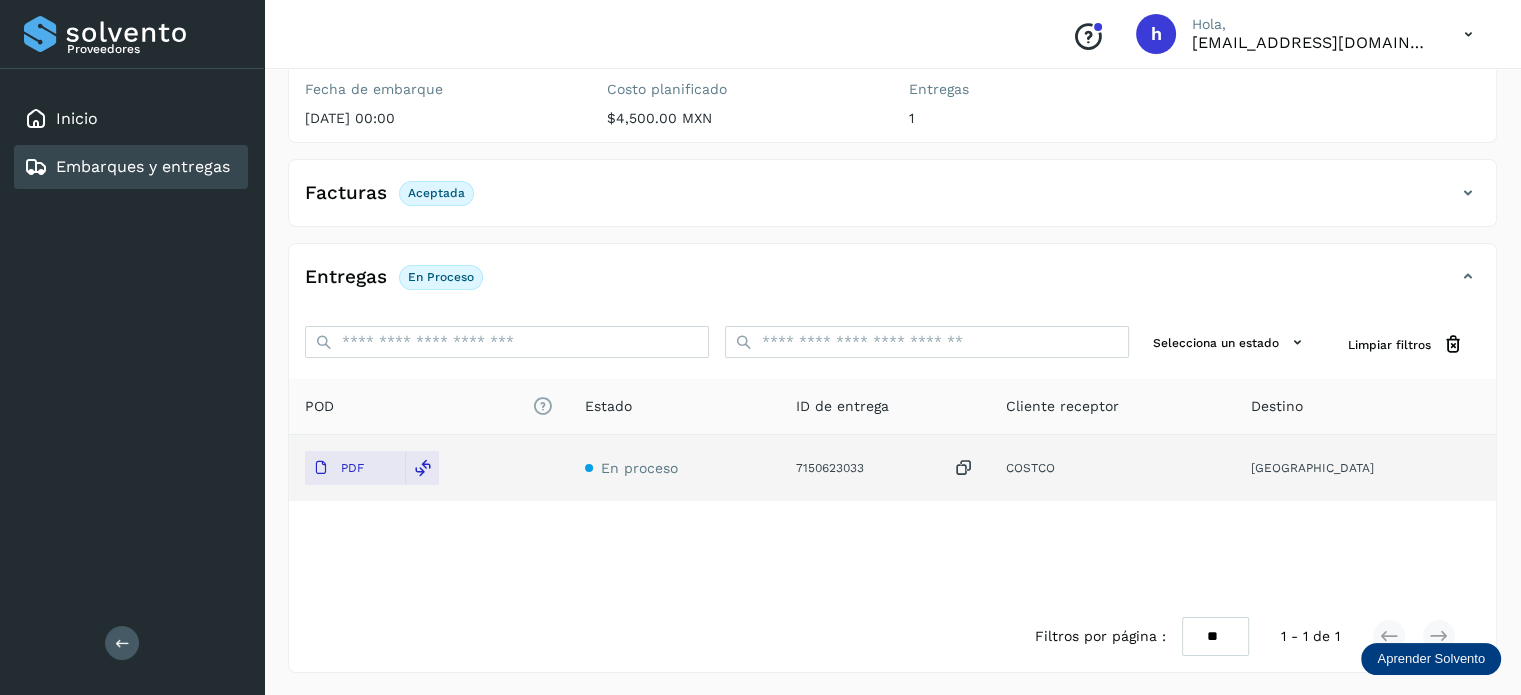 scroll, scrollTop: 0, scrollLeft: 0, axis: both 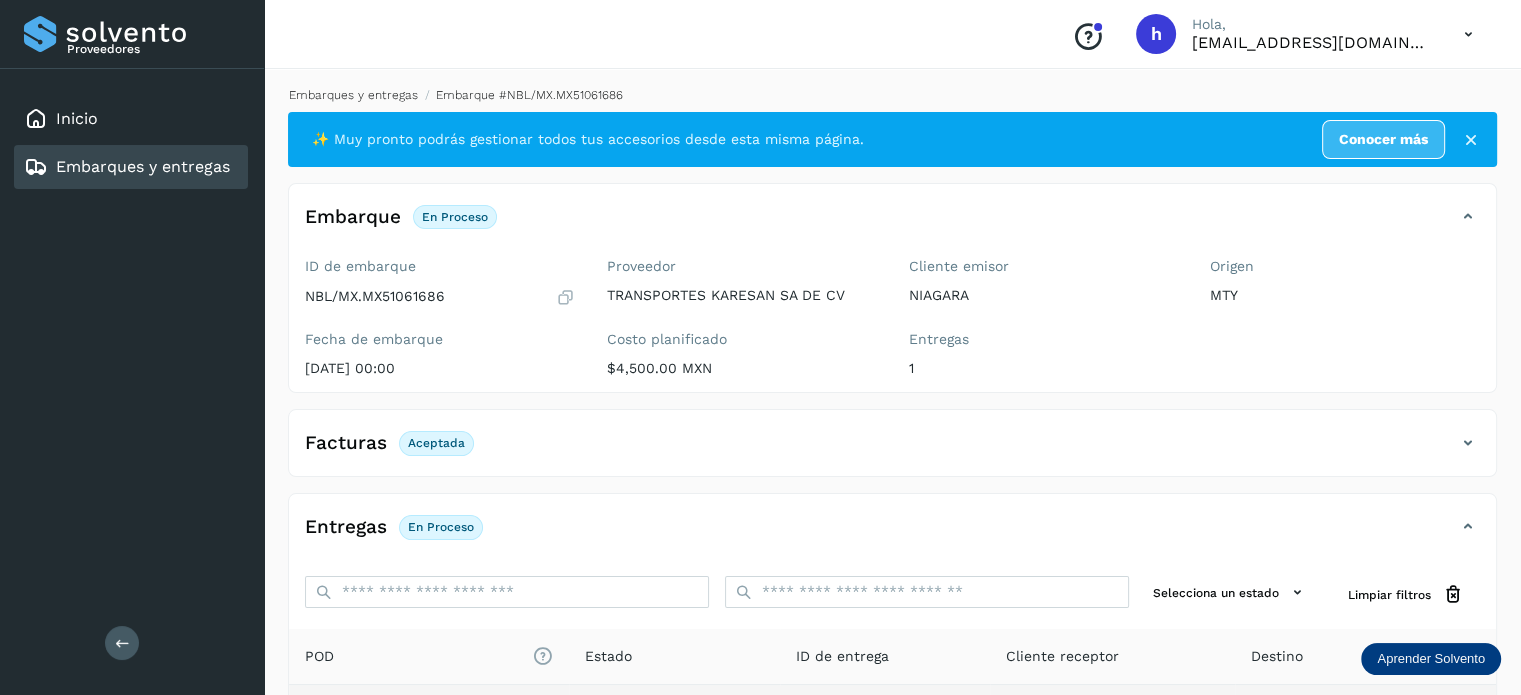 click on "Embarques y entregas" at bounding box center (353, 95) 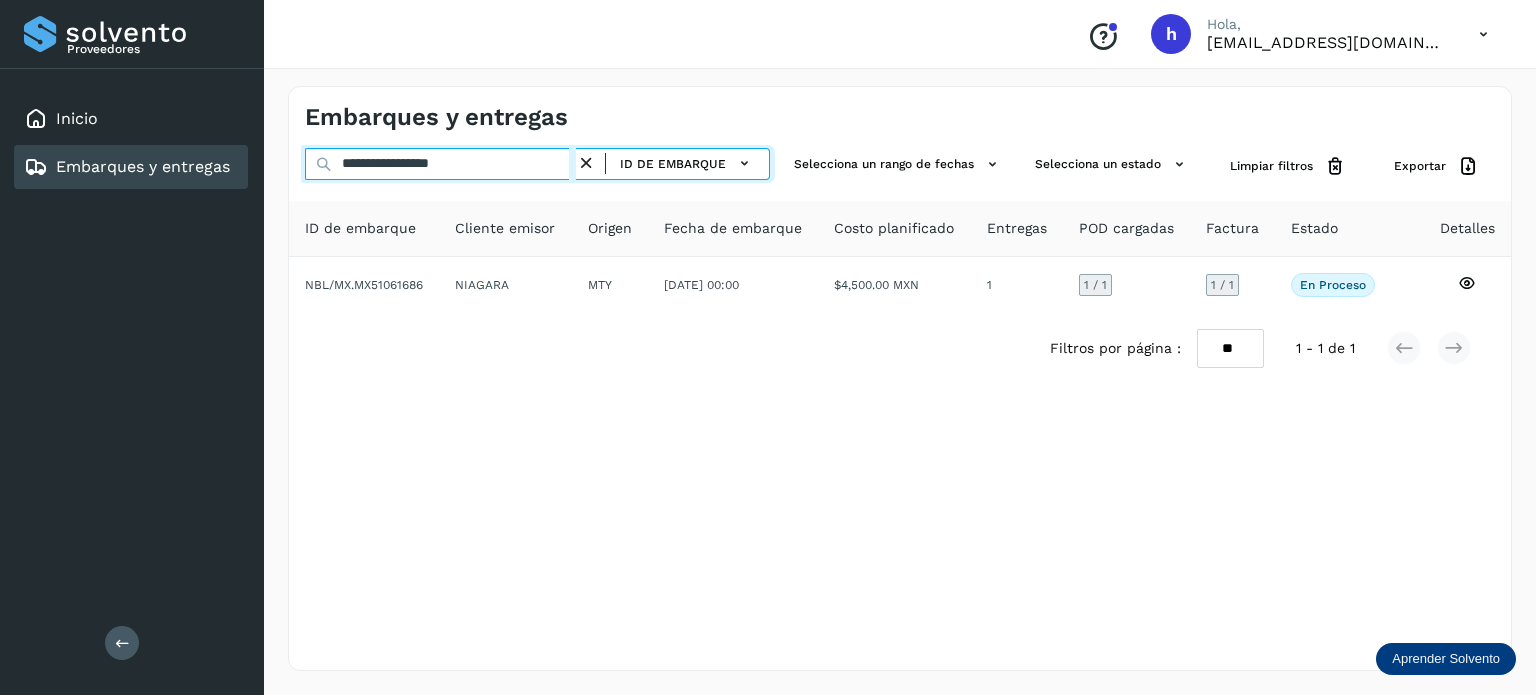 drag, startPoint x: 552, startPoint y: 170, endPoint x: 38, endPoint y: 181, distance: 514.1177 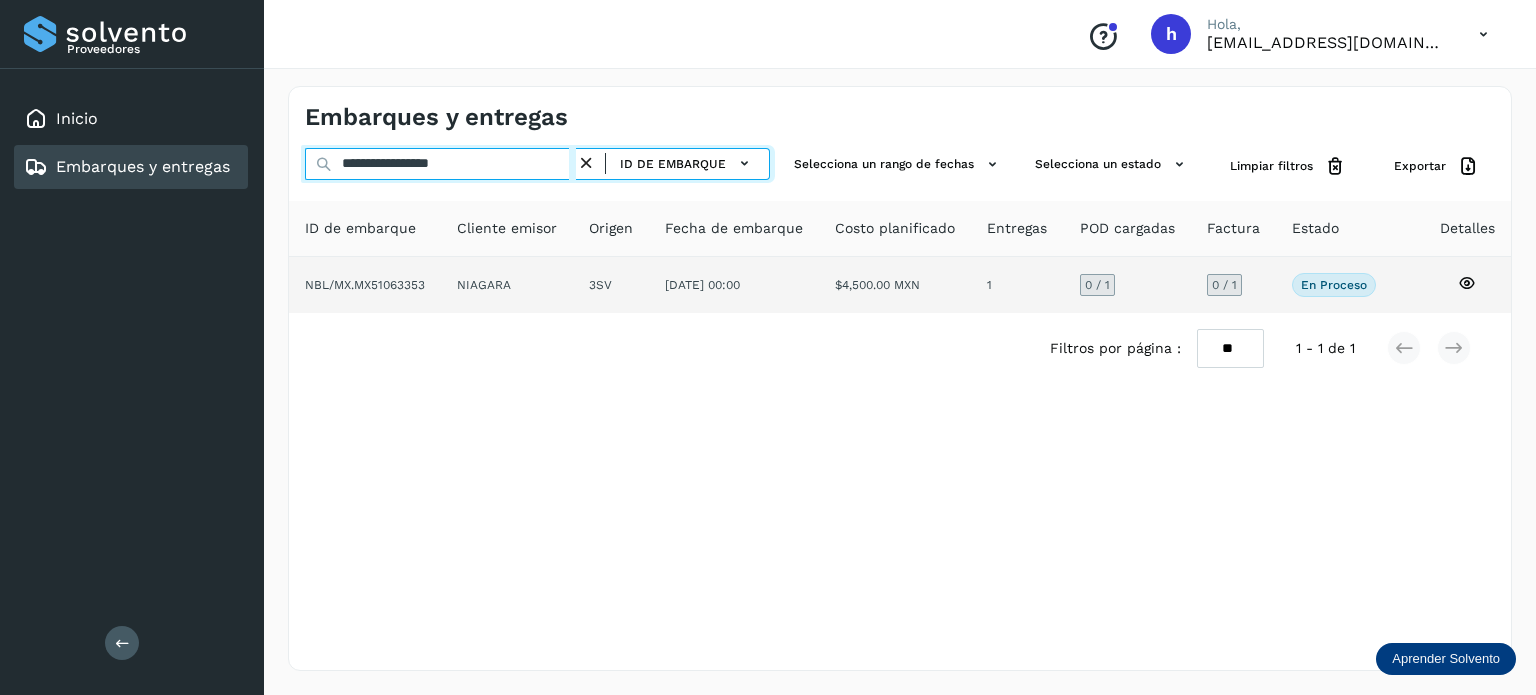 type on "**********" 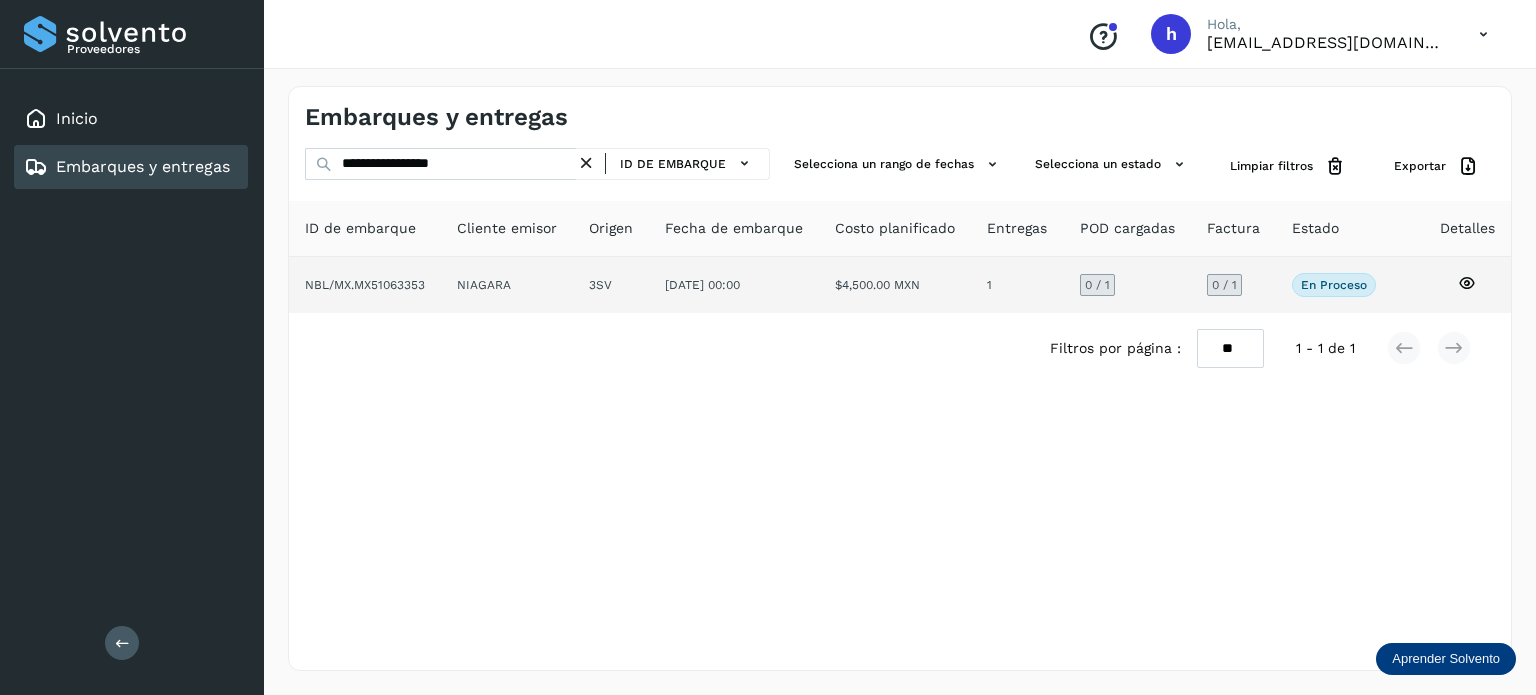 click on "NBL/MX.MX51063353" 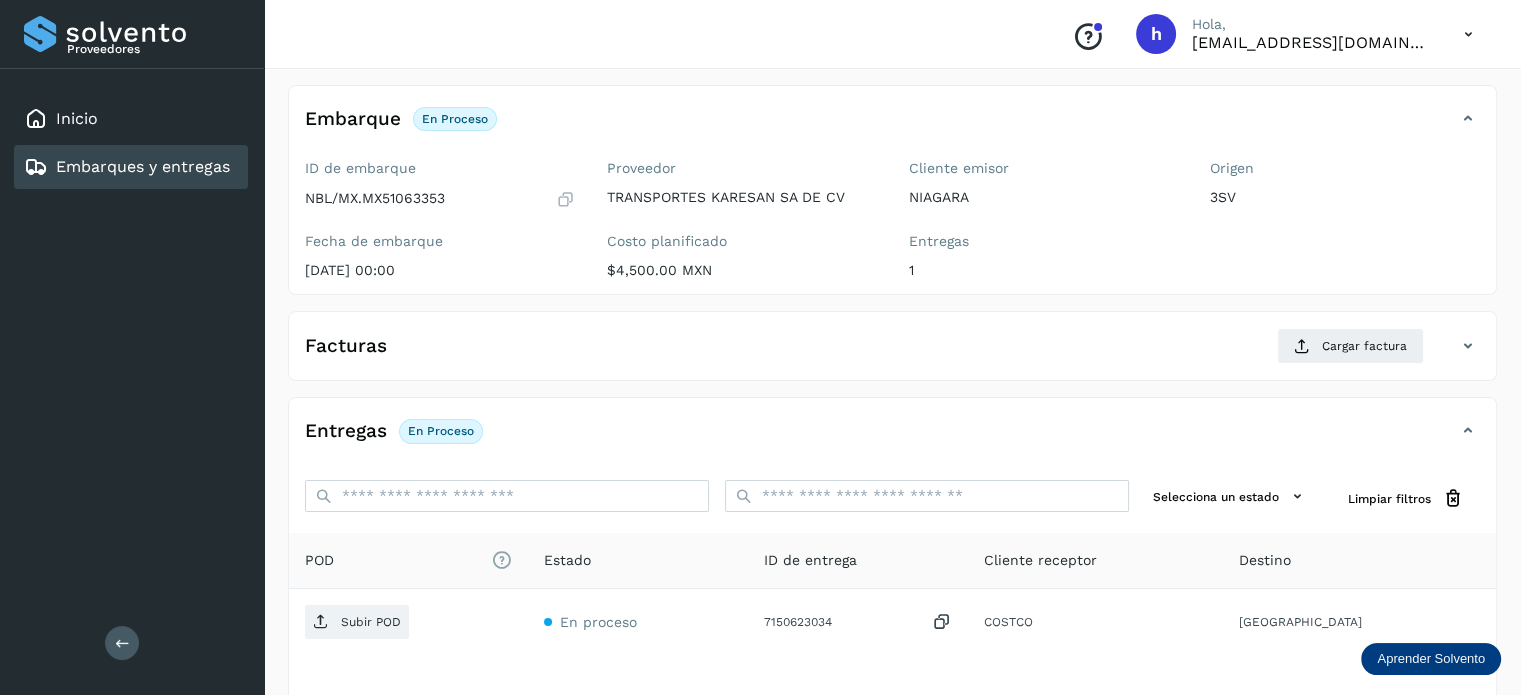 scroll, scrollTop: 99, scrollLeft: 0, axis: vertical 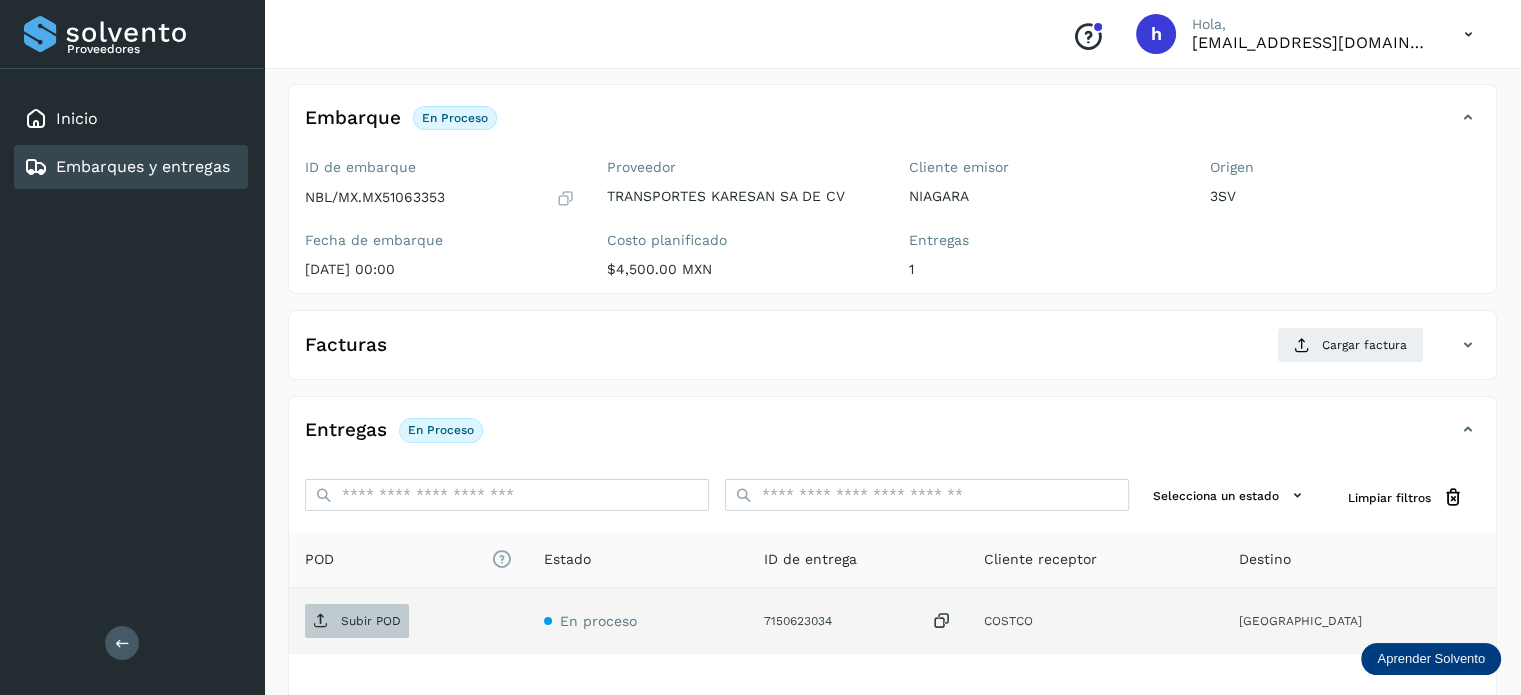 click on "Subir POD" at bounding box center [357, 621] 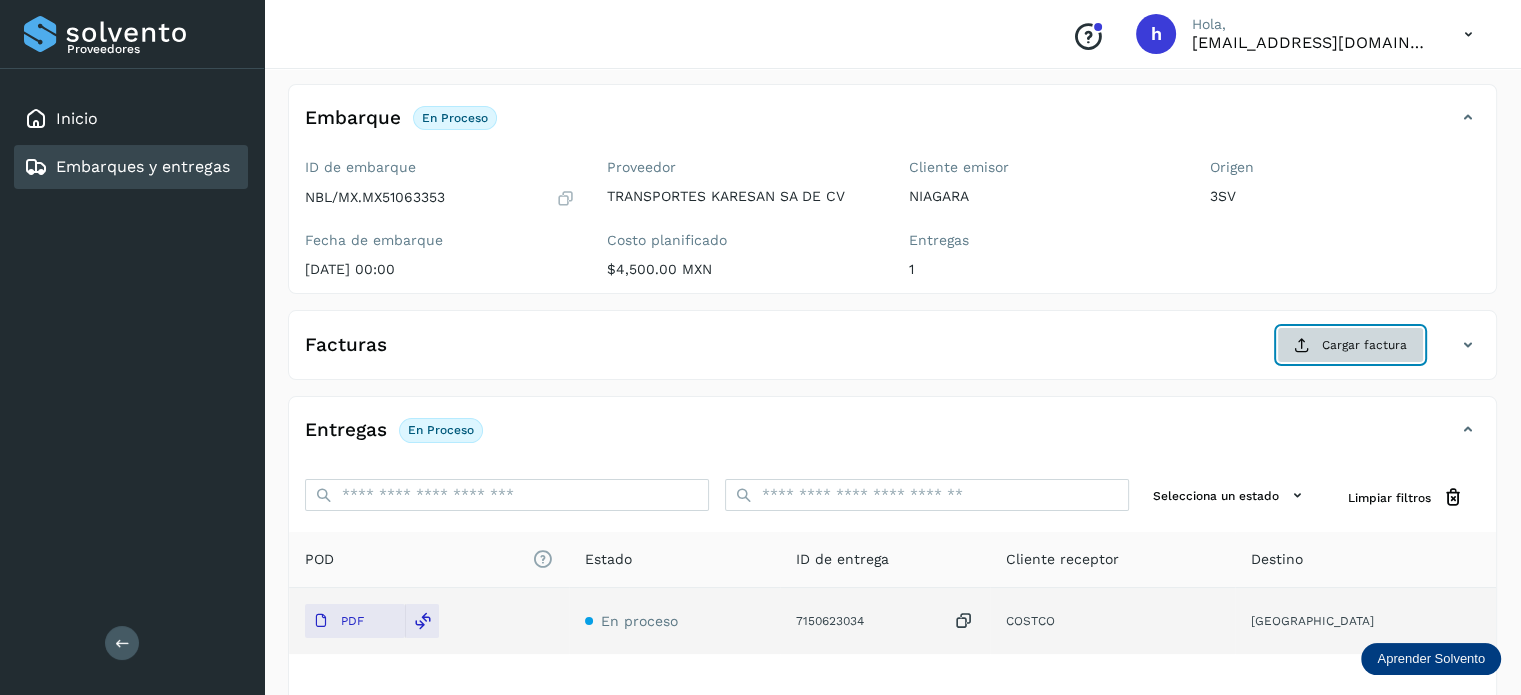 click on "Cargar factura" 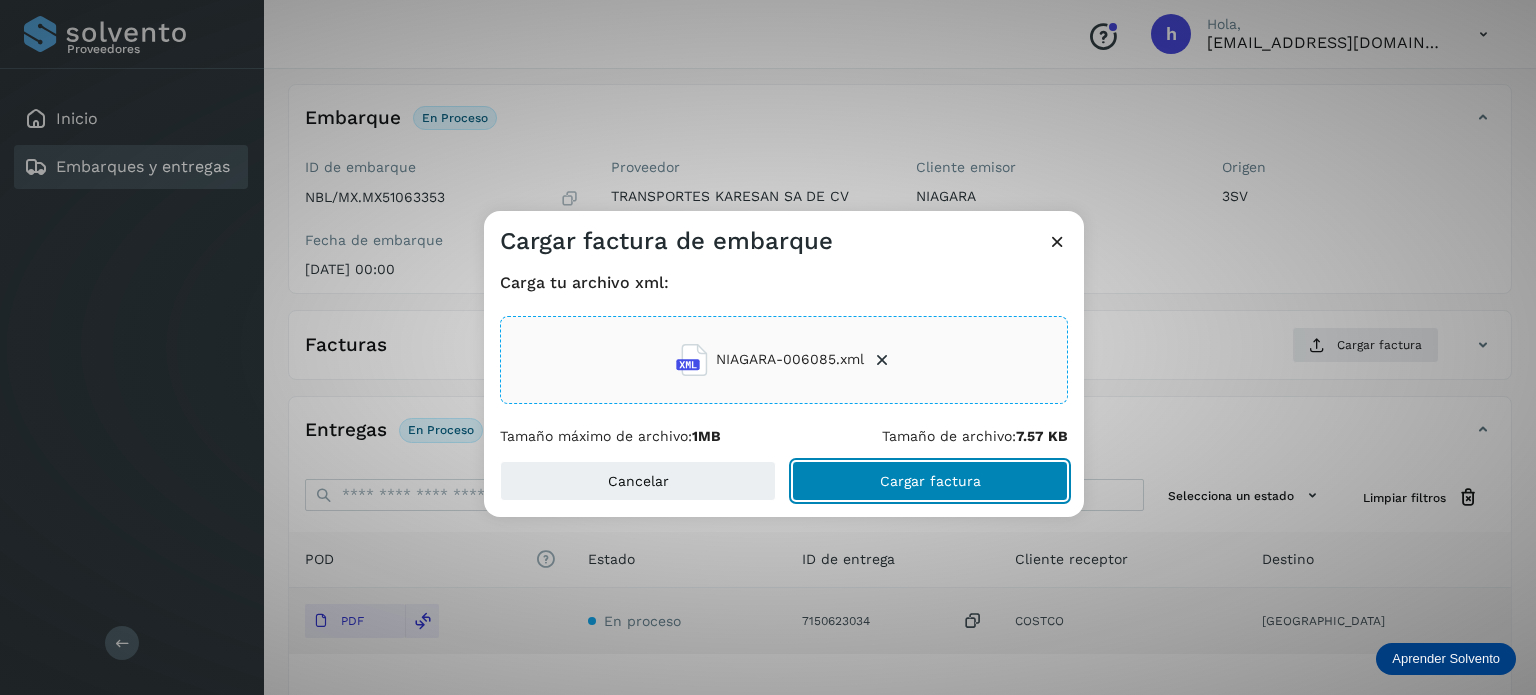 click on "Cargar factura" 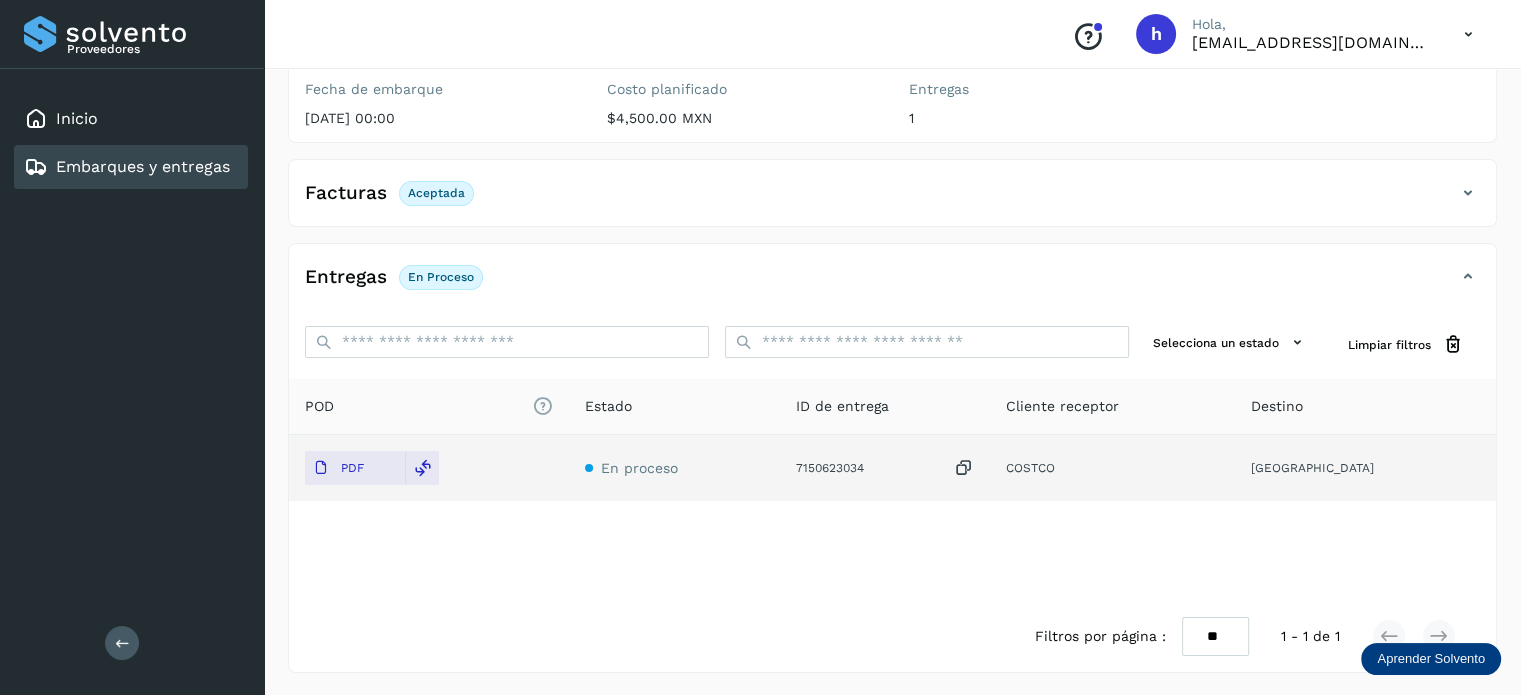 scroll, scrollTop: 0, scrollLeft: 0, axis: both 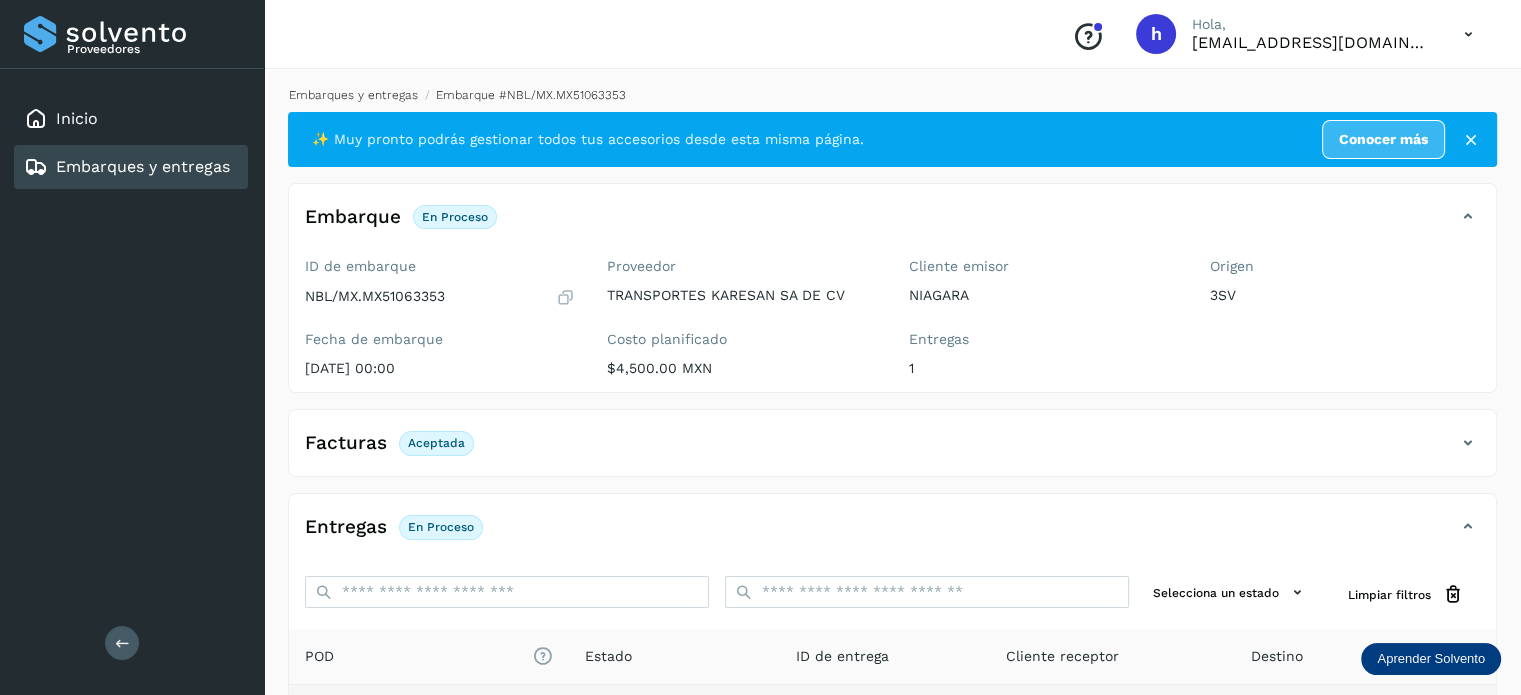 click on "Embarques y entregas" at bounding box center (353, 95) 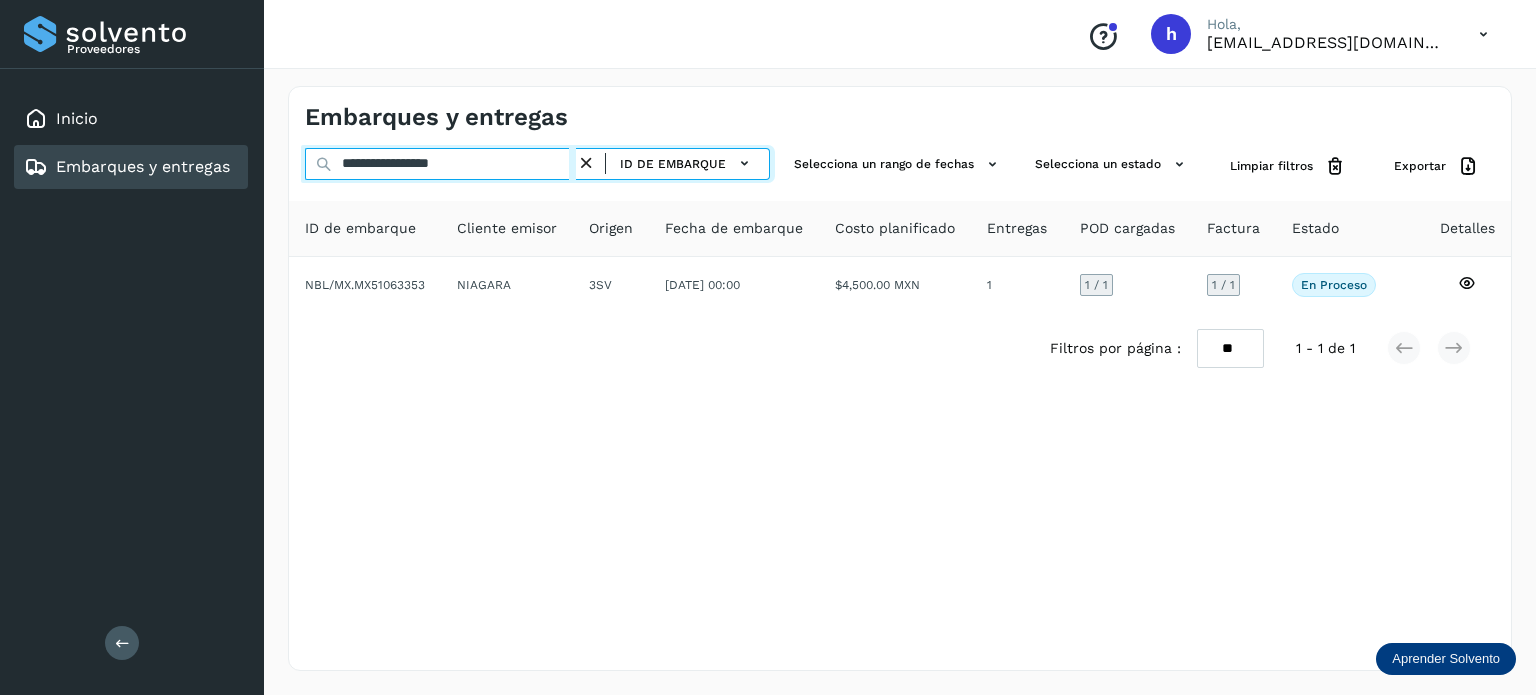 drag, startPoint x: 496, startPoint y: 167, endPoint x: 160, endPoint y: 172, distance: 336.0372 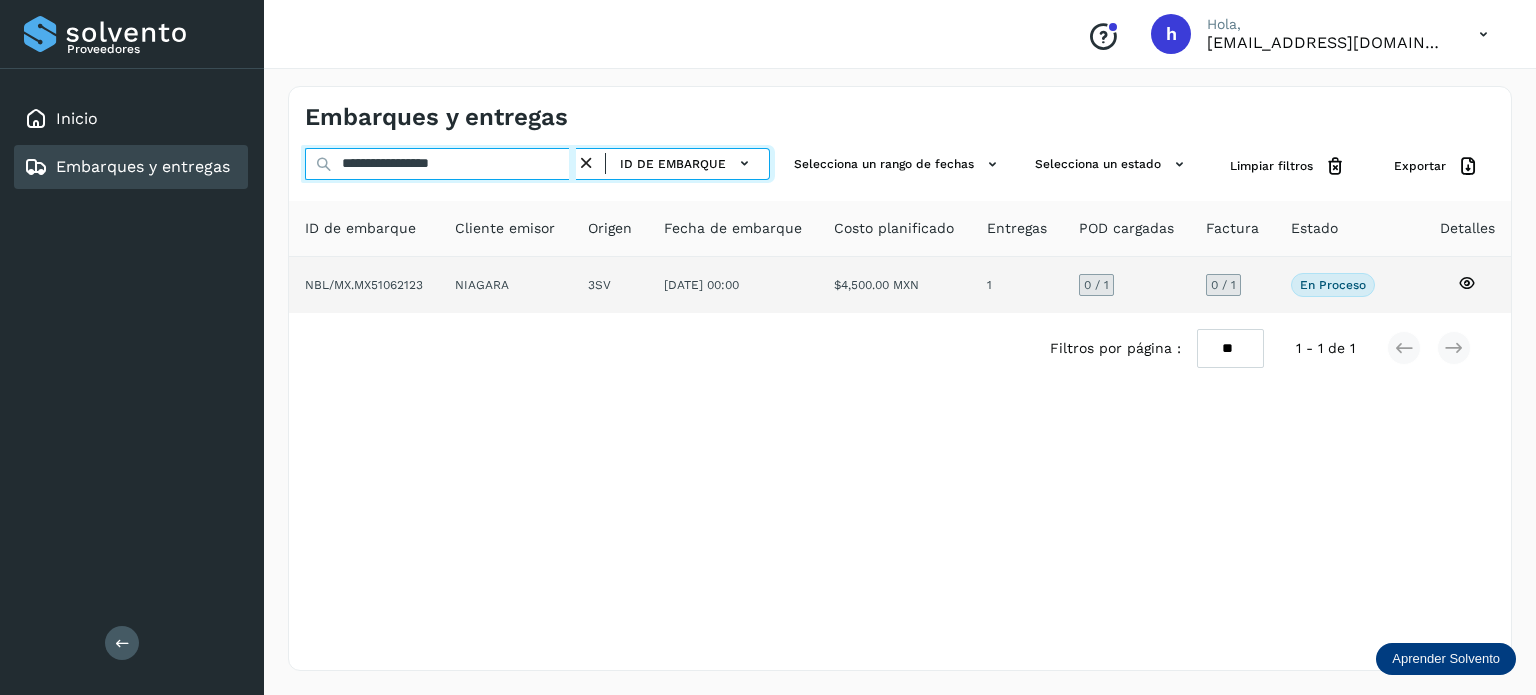 type on "**********" 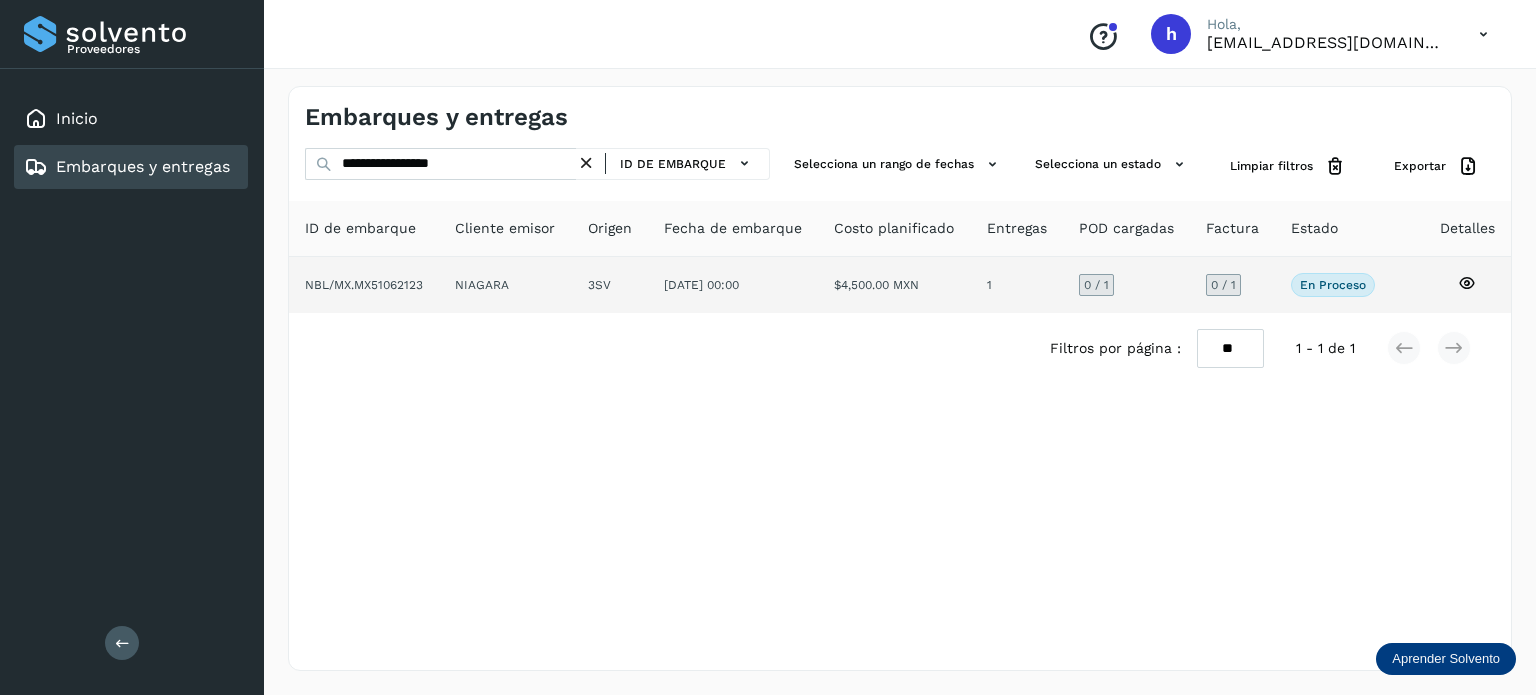 click on "NBL/MX.MX51062123" 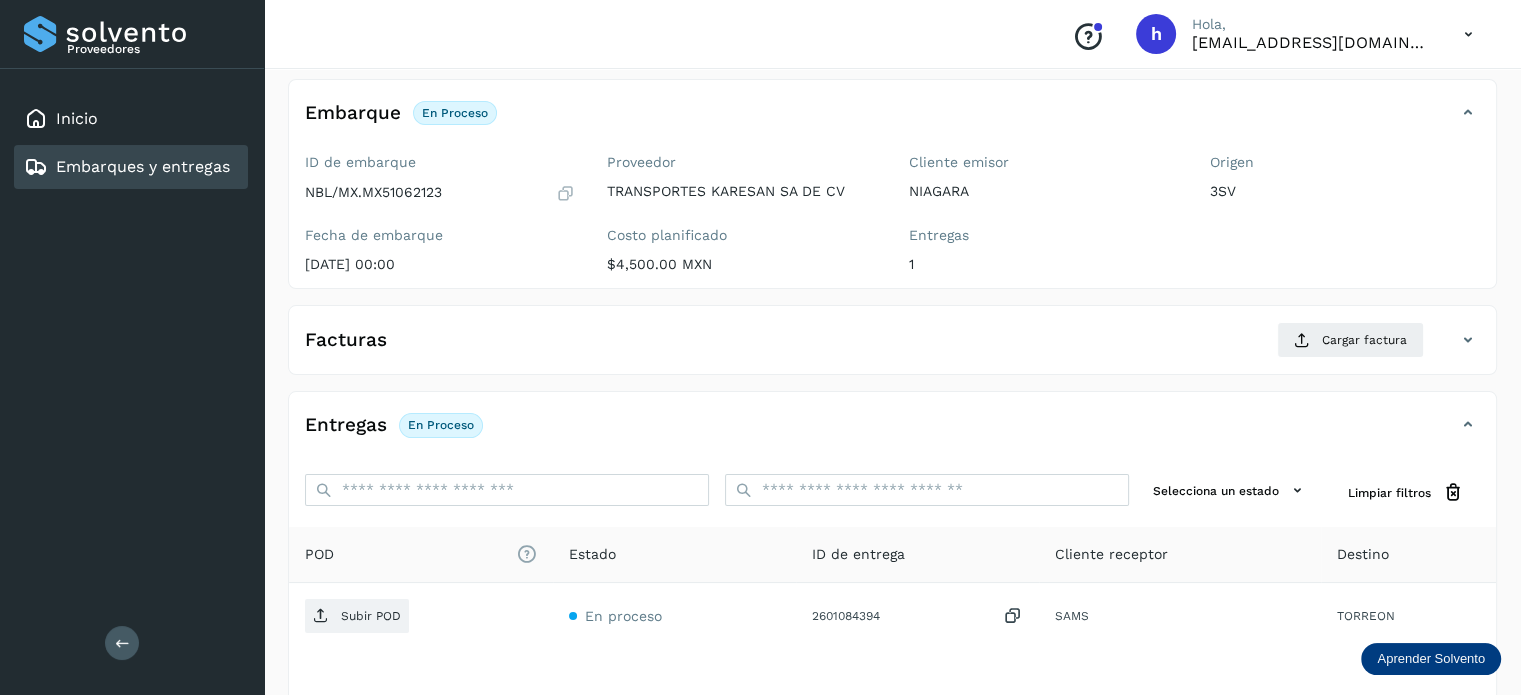 scroll, scrollTop: 109, scrollLeft: 0, axis: vertical 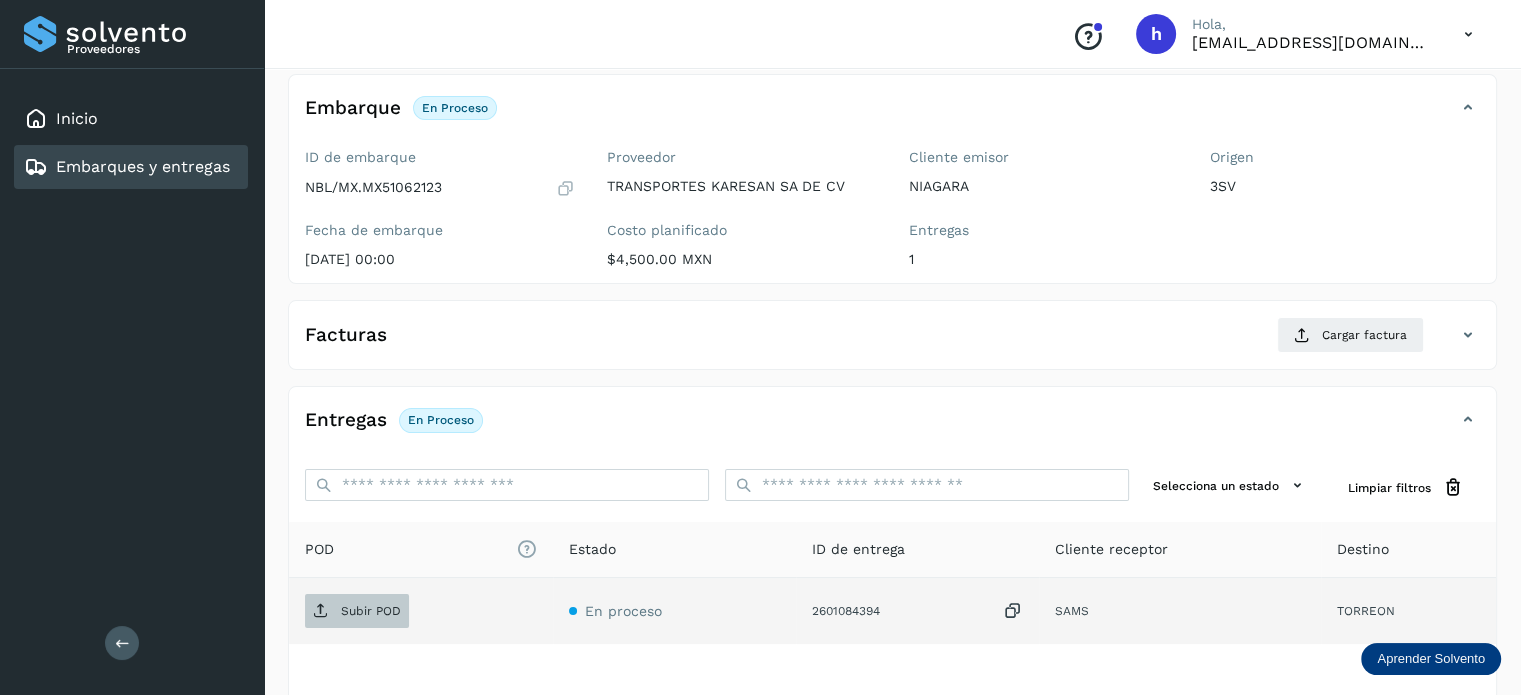 click on "Subir POD" at bounding box center [357, 611] 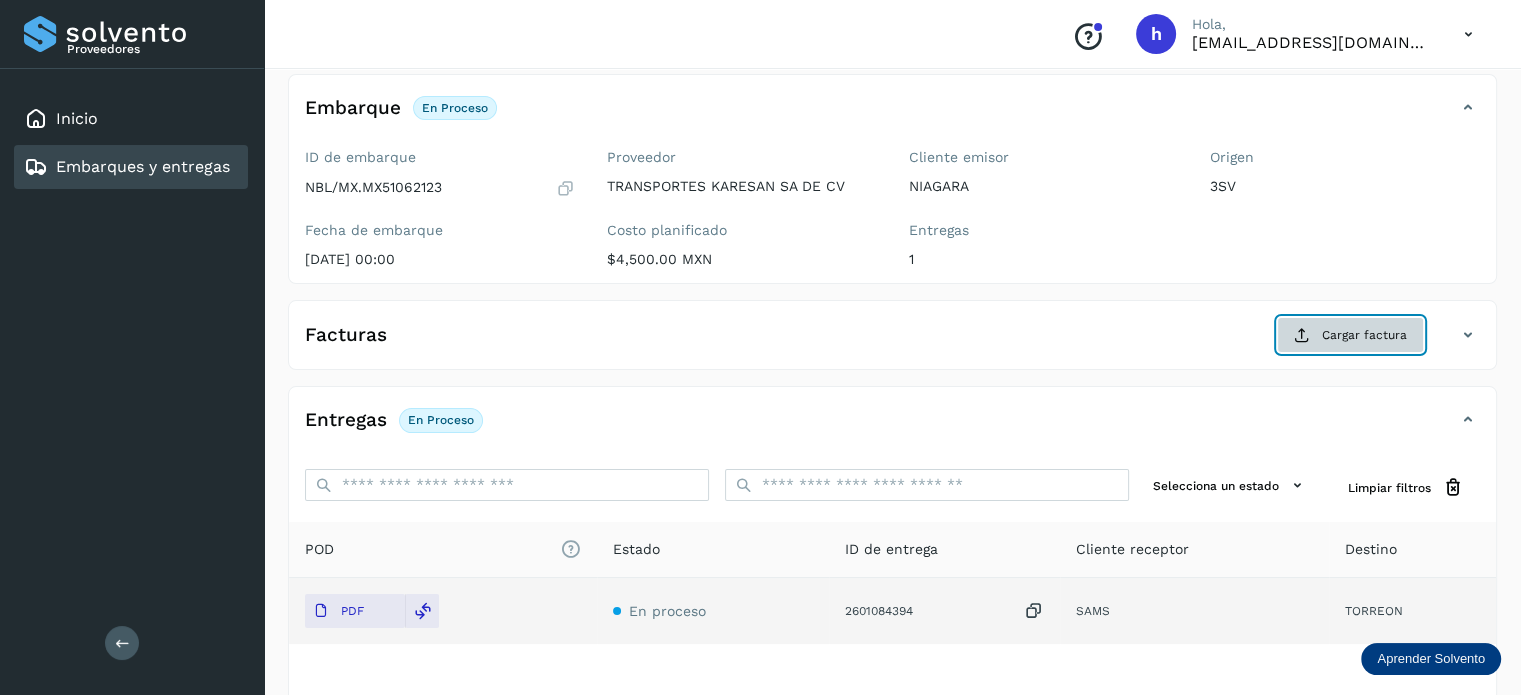 click on "Cargar factura" 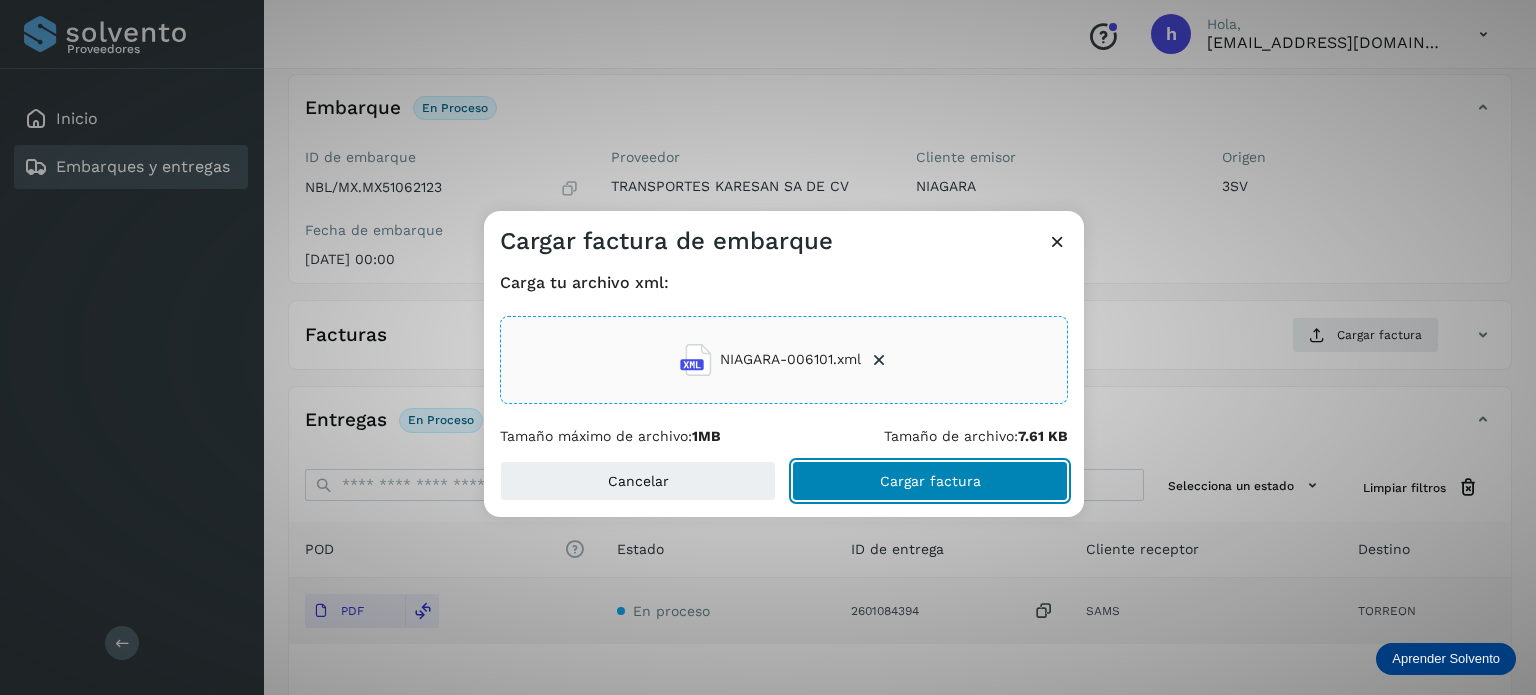click on "Cargar factura" 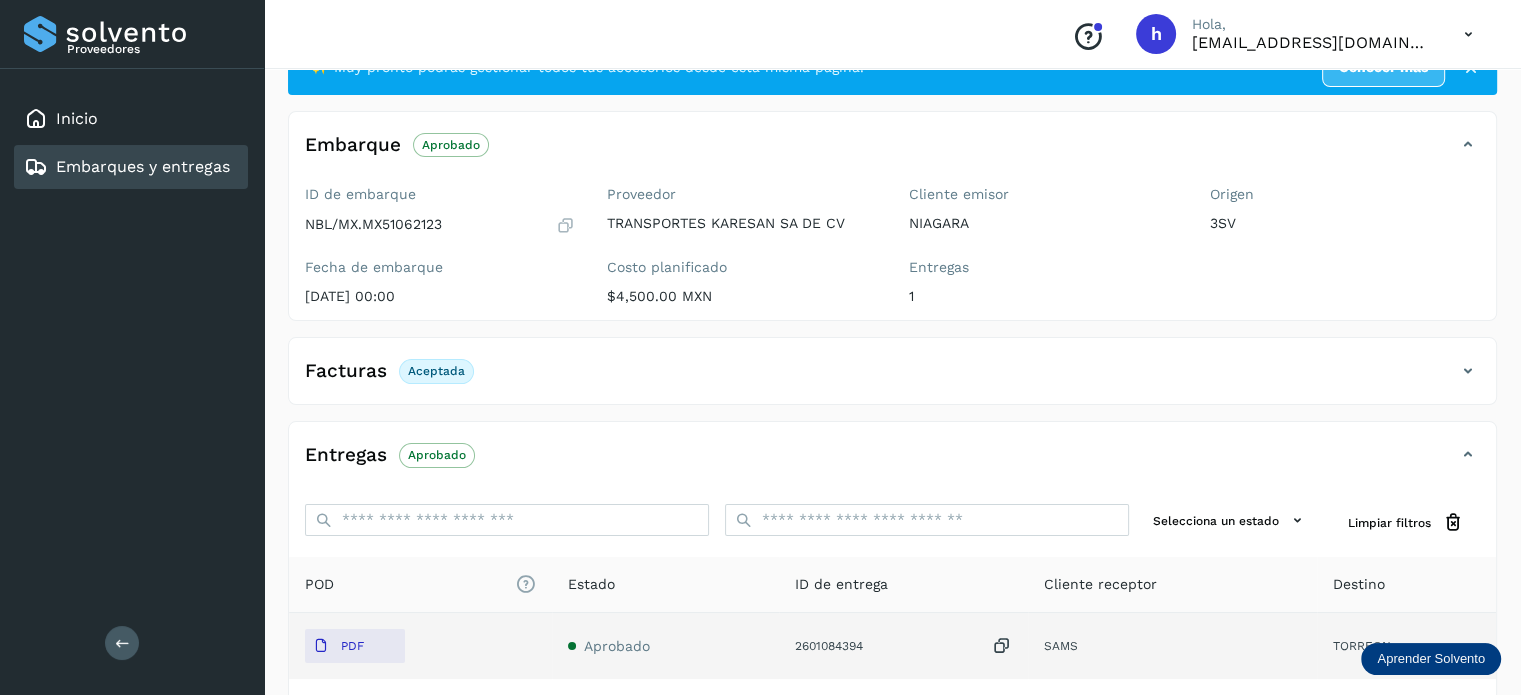 scroll, scrollTop: 0, scrollLeft: 0, axis: both 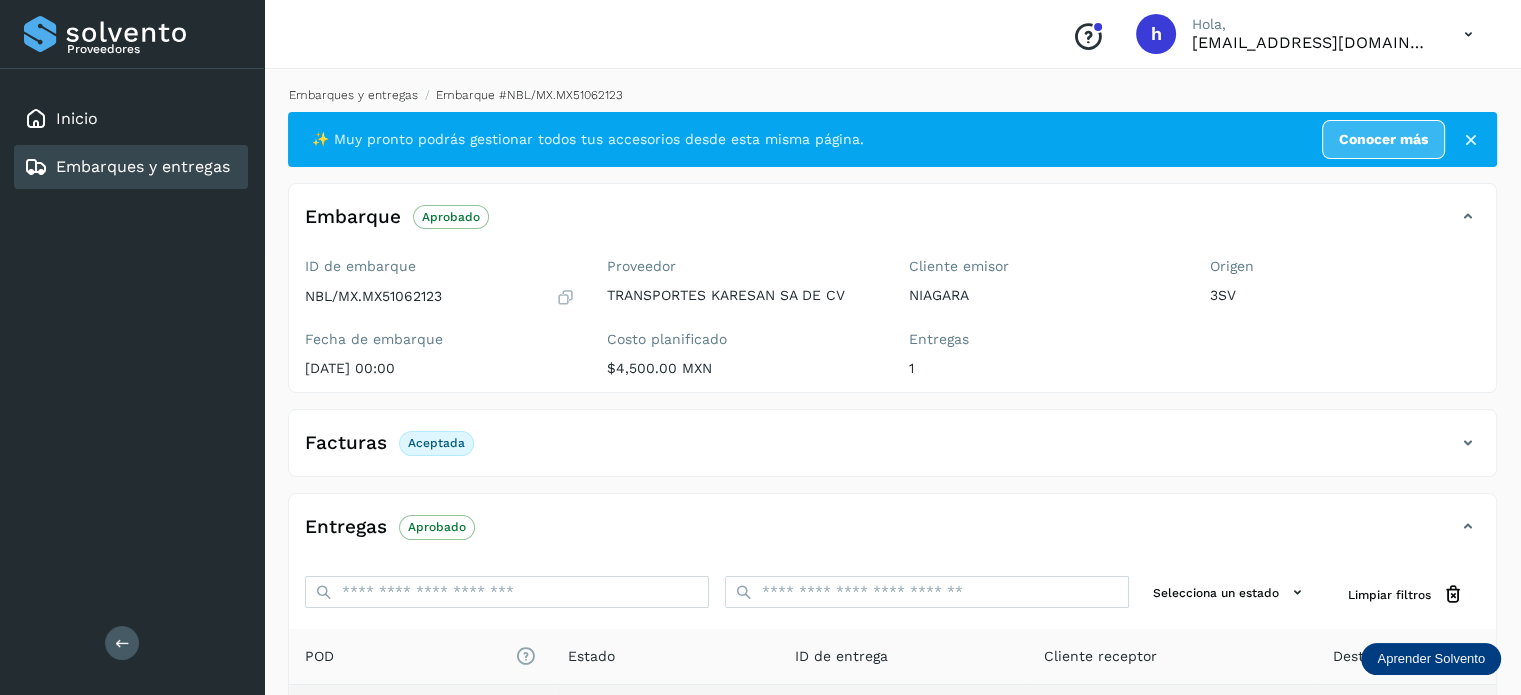 click on "Embarques y entregas" at bounding box center [353, 95] 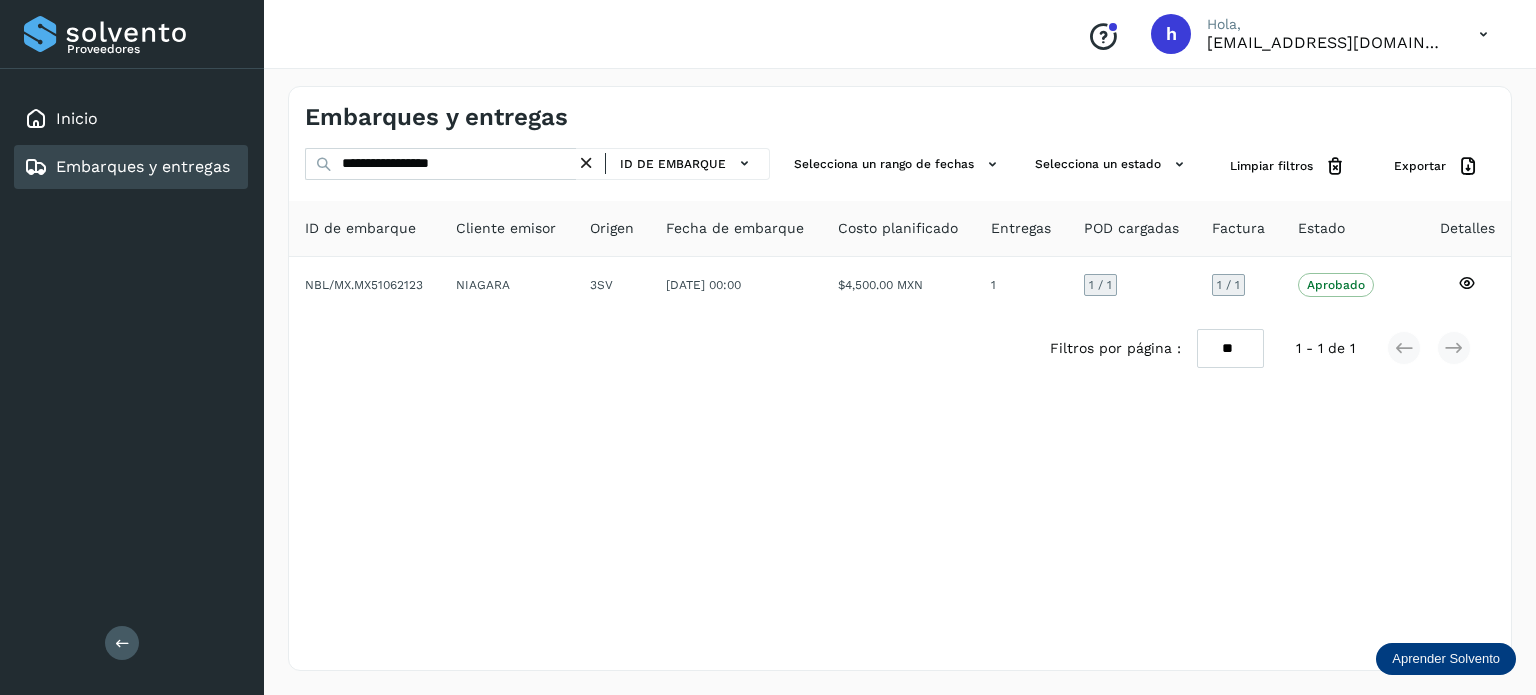 click at bounding box center (586, 163) 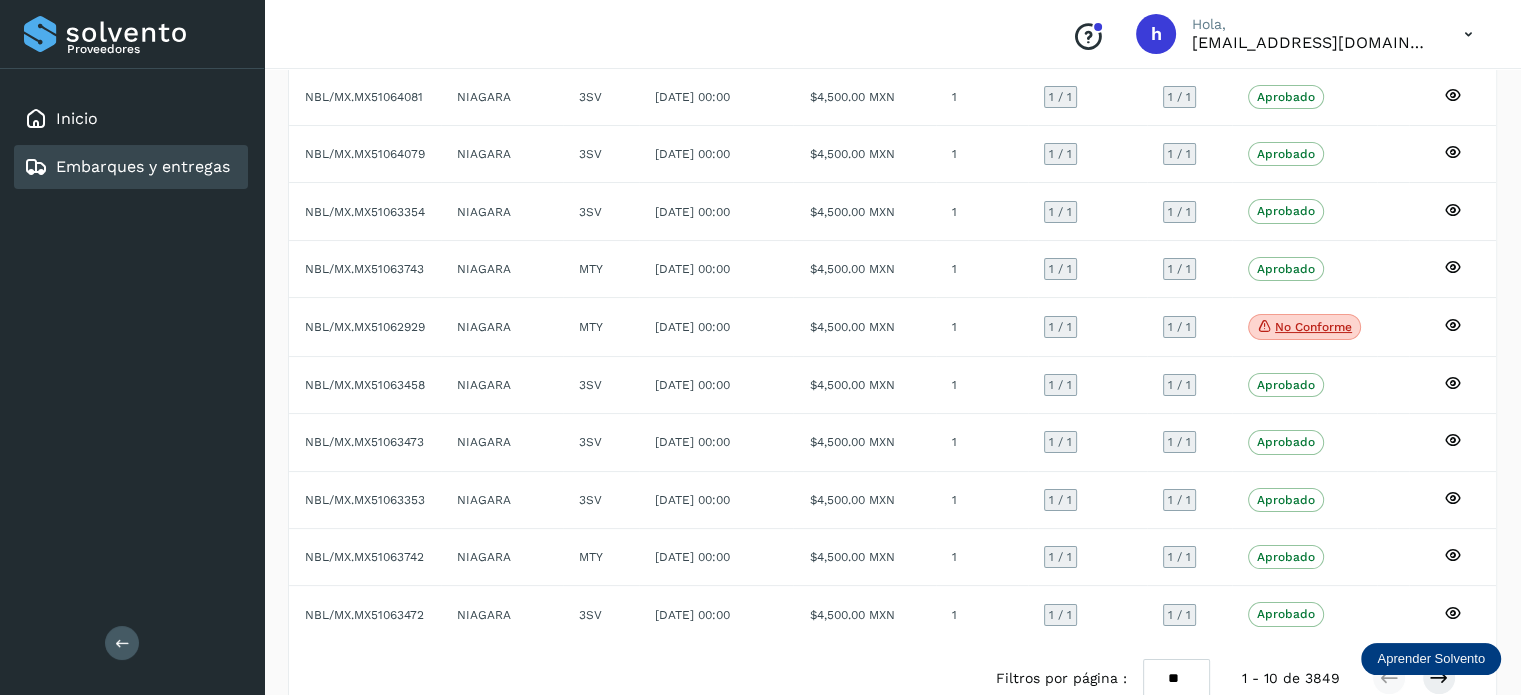 scroll, scrollTop: 225, scrollLeft: 0, axis: vertical 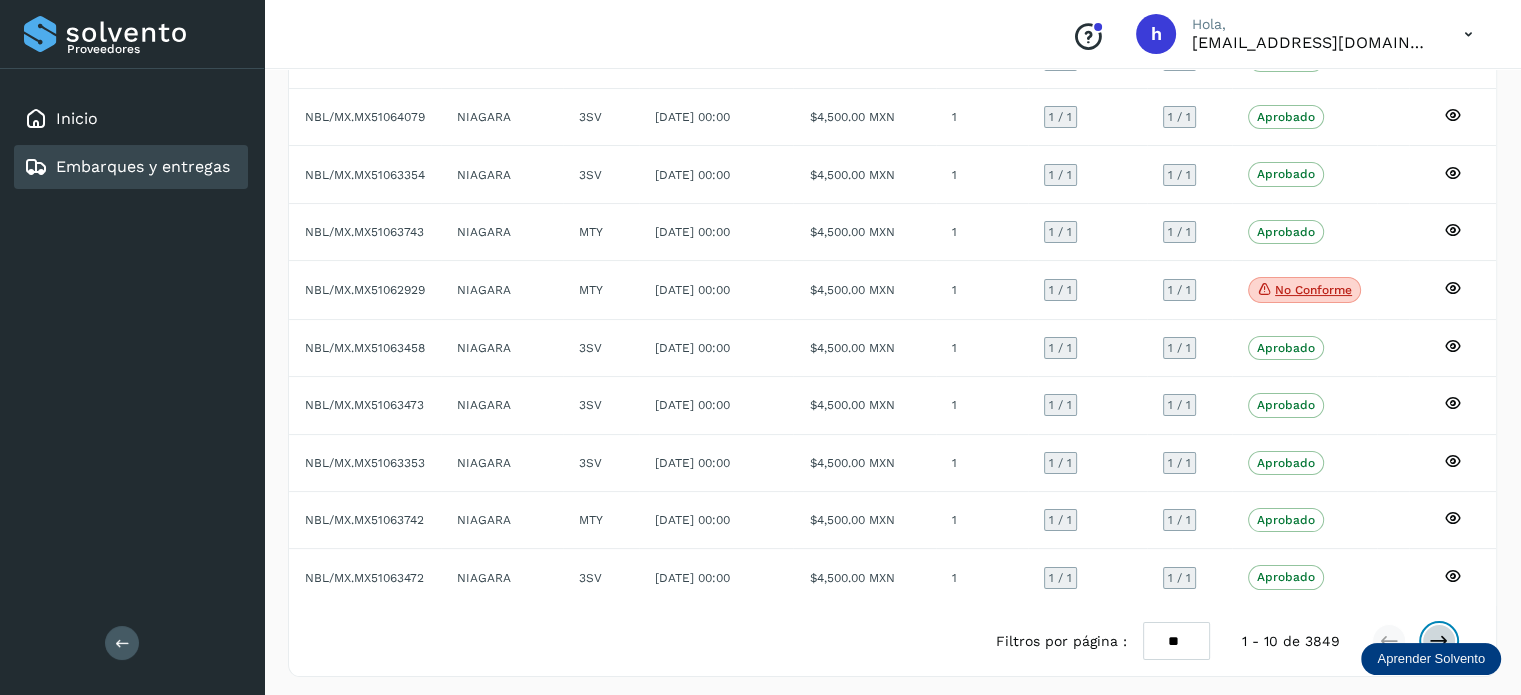 click at bounding box center [1439, 641] 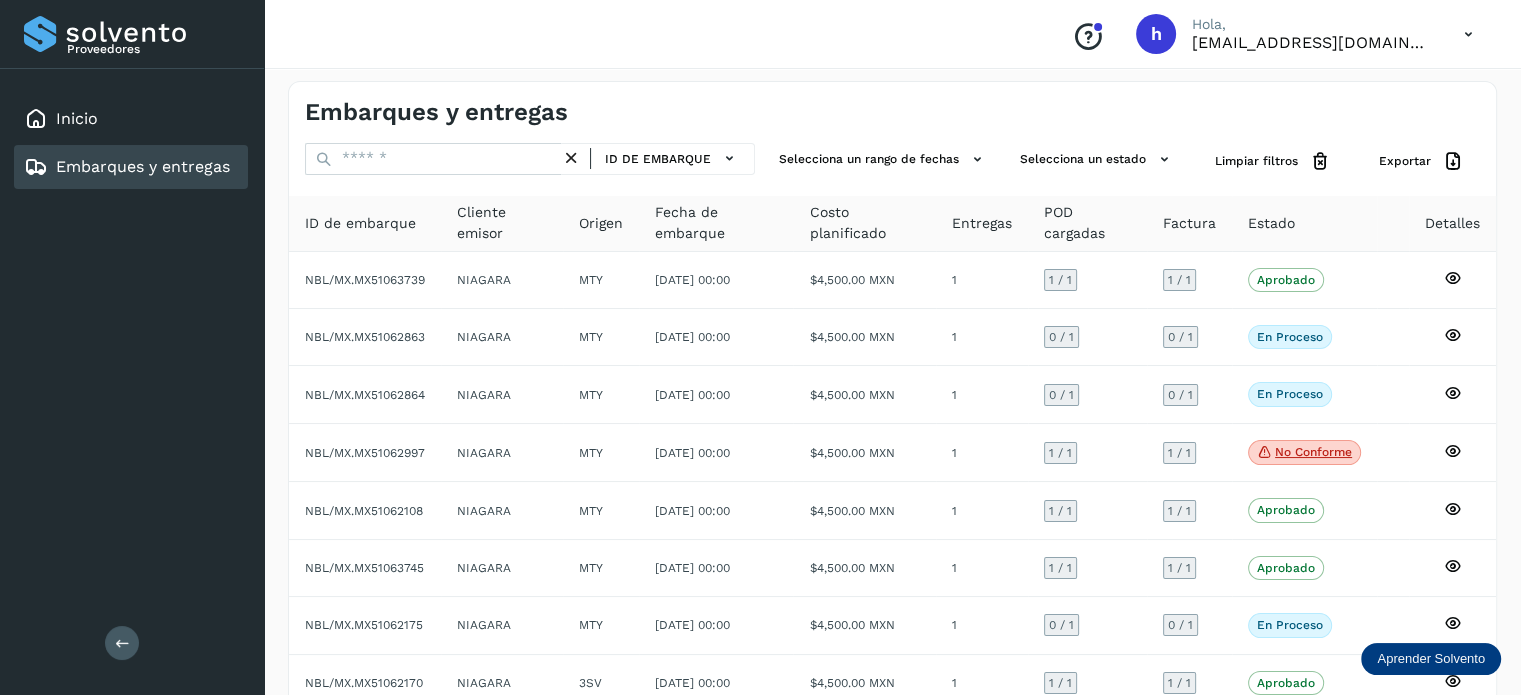 scroll, scrollTop: 225, scrollLeft: 0, axis: vertical 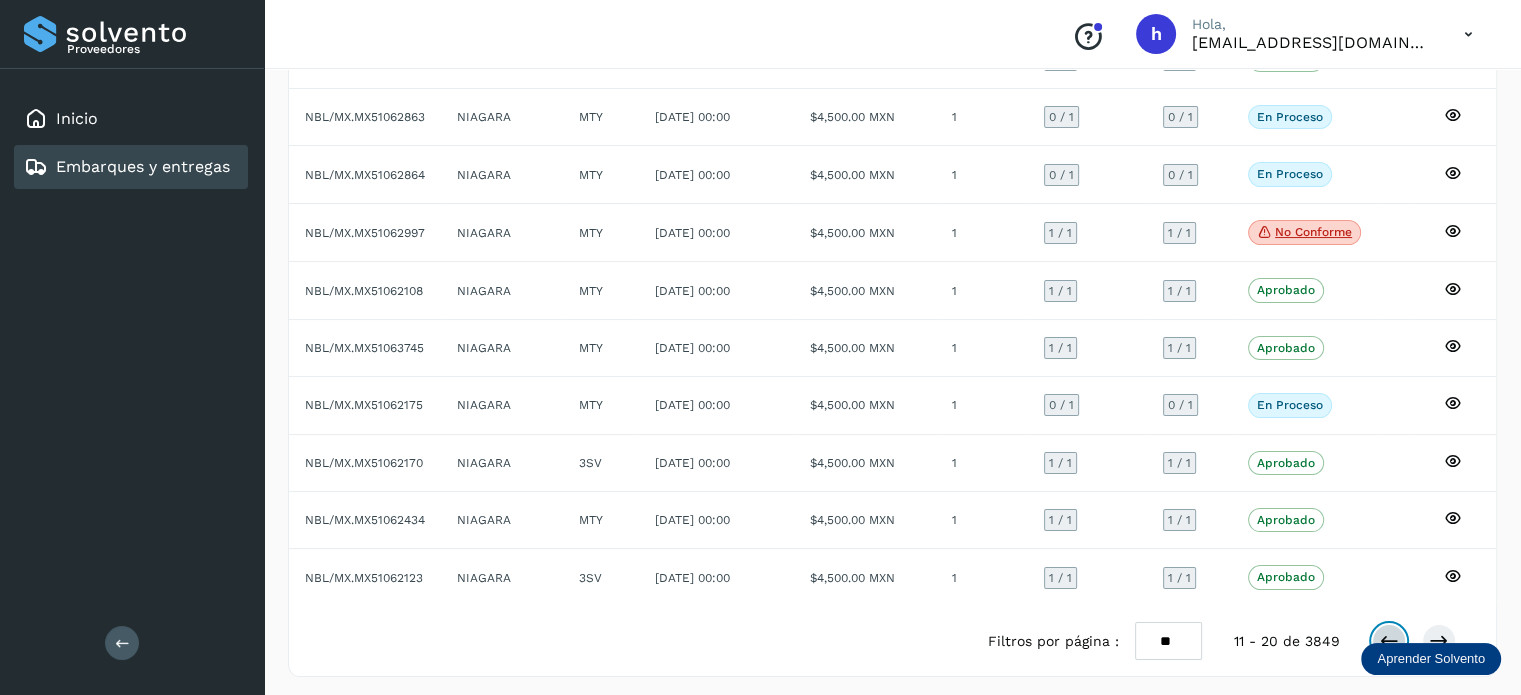 click at bounding box center (1389, 641) 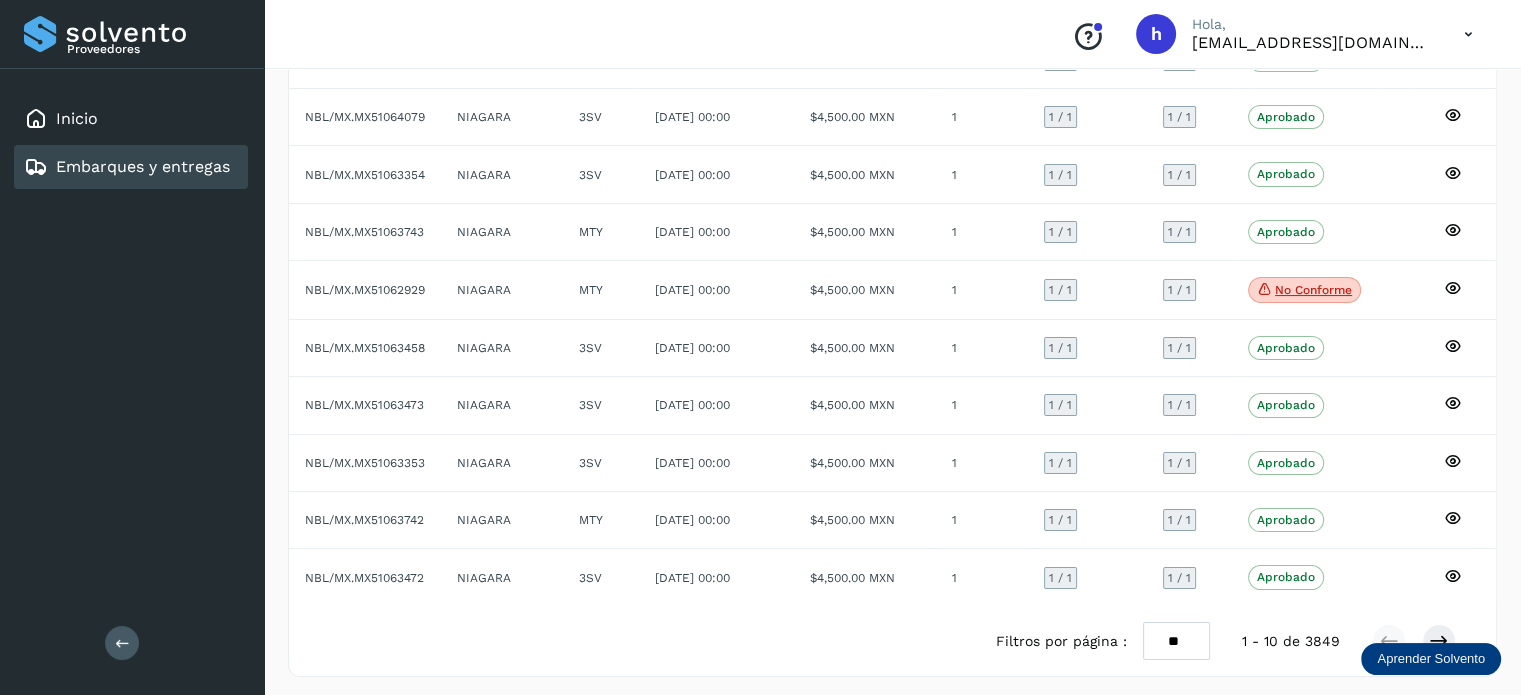 scroll, scrollTop: 0, scrollLeft: 0, axis: both 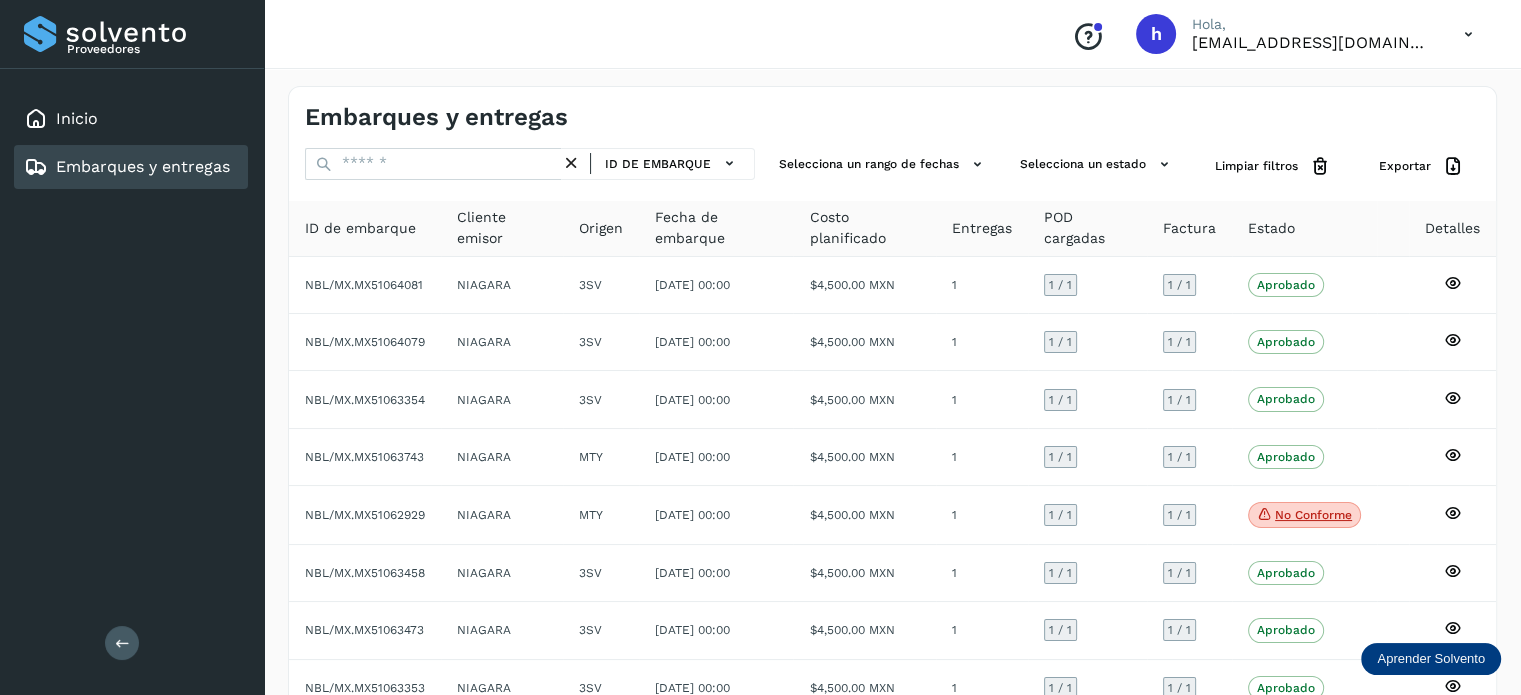 click on "Embarques y entregas ID de embarque Selecciona un rango de fechas  Selecciona un estado Limpiar filtros Exportar ID de embarque Cliente emisor Origen Fecha de embarque Costo planificado Entregas POD cargadas Factura Estado Detalles NBL/MX.MX51064081 NIAGARA 3SV [DATE] 00:00  $4,500.00 MXN  1 1  / 1 1 / 1 Aprobado
Verifica el estado de la factura o entregas asociadas a este embarque
NBL/MX.MX51064079 NIAGARA 3SV [DATE] 00:00  $4,500.00 MXN  1 1  / 1 1 / 1 Aprobado
Verifica el estado de la factura o entregas asociadas a este embarque
NBL/MX.MX51063354 NIAGARA 3SV [DATE] 00:00  $4,500.00 MXN  1 1  / 1 1 / 1 Aprobado
Verifica el estado de la factura o entregas asociadas a este embarque
NBL/MX.MX51063743 NIAGARA MTY [DATE] 00:00  $4,500.00 MXN  1 1  / 1 1 / 1 Aprobado
NBL/MX.MX51062929 MTY" at bounding box center (892, 494) 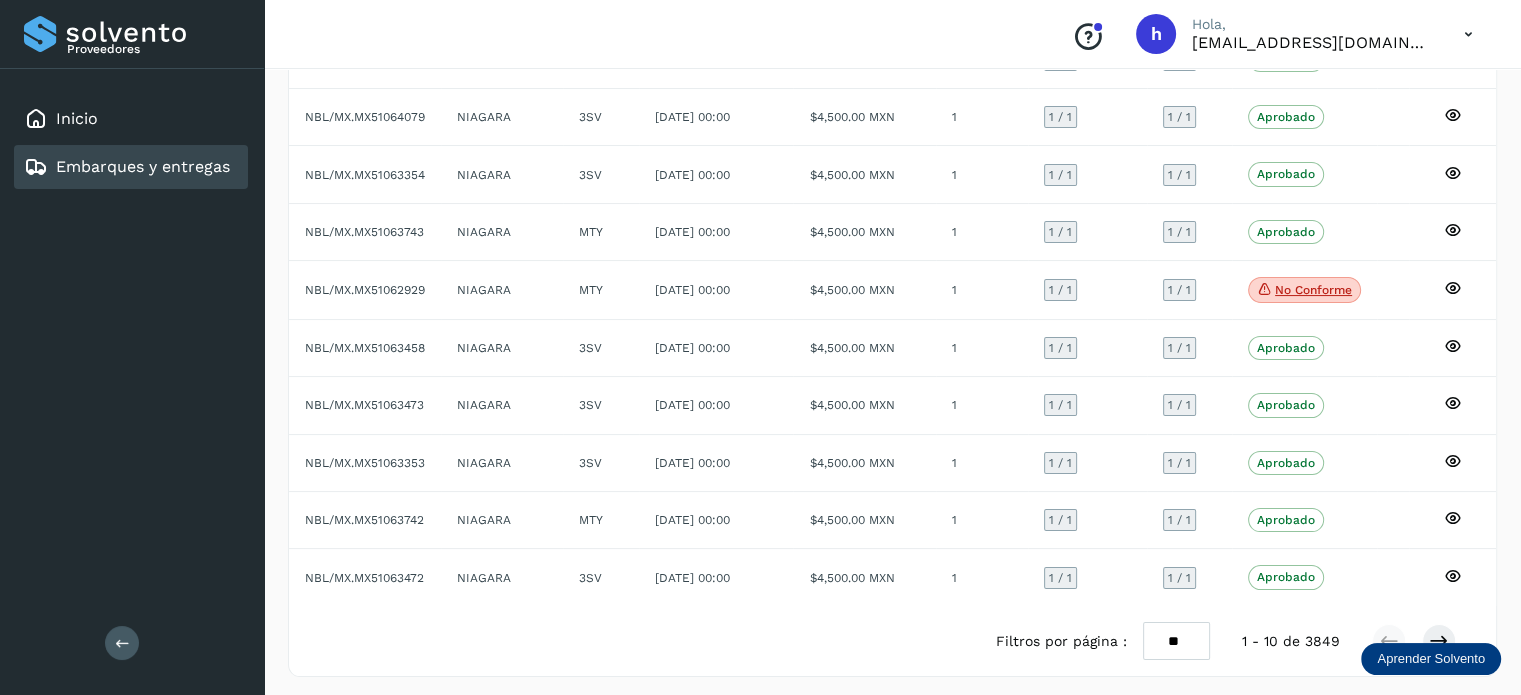 scroll, scrollTop: 0, scrollLeft: 0, axis: both 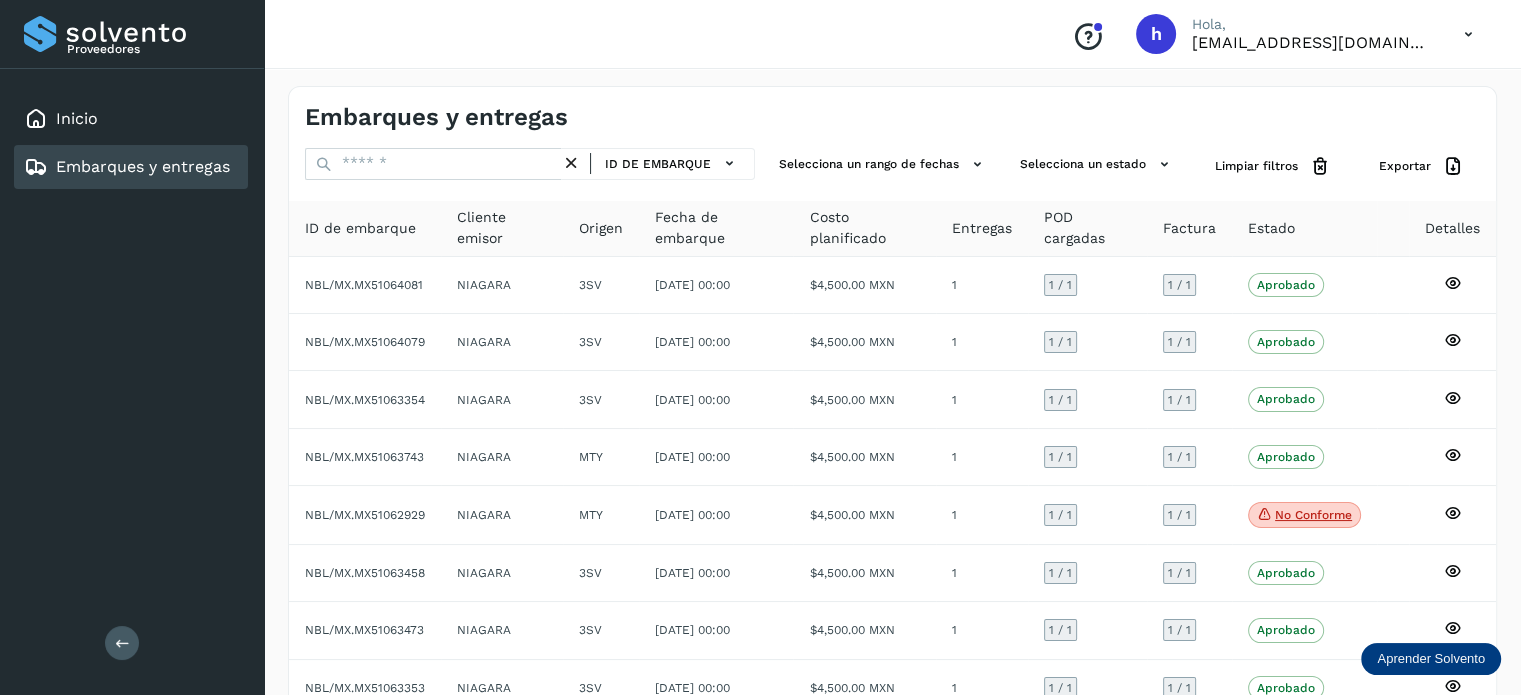 click on "Embarques y entregas" at bounding box center [892, 109] 